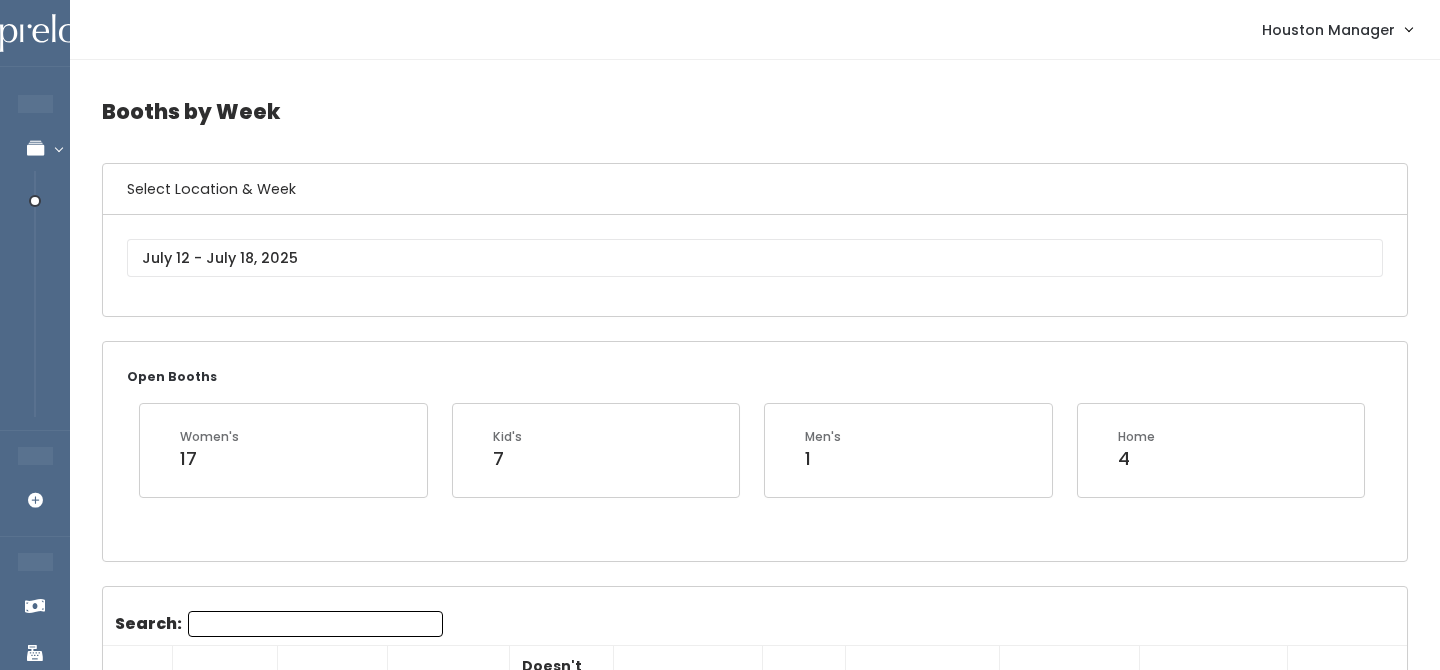 scroll, scrollTop: 0, scrollLeft: 0, axis: both 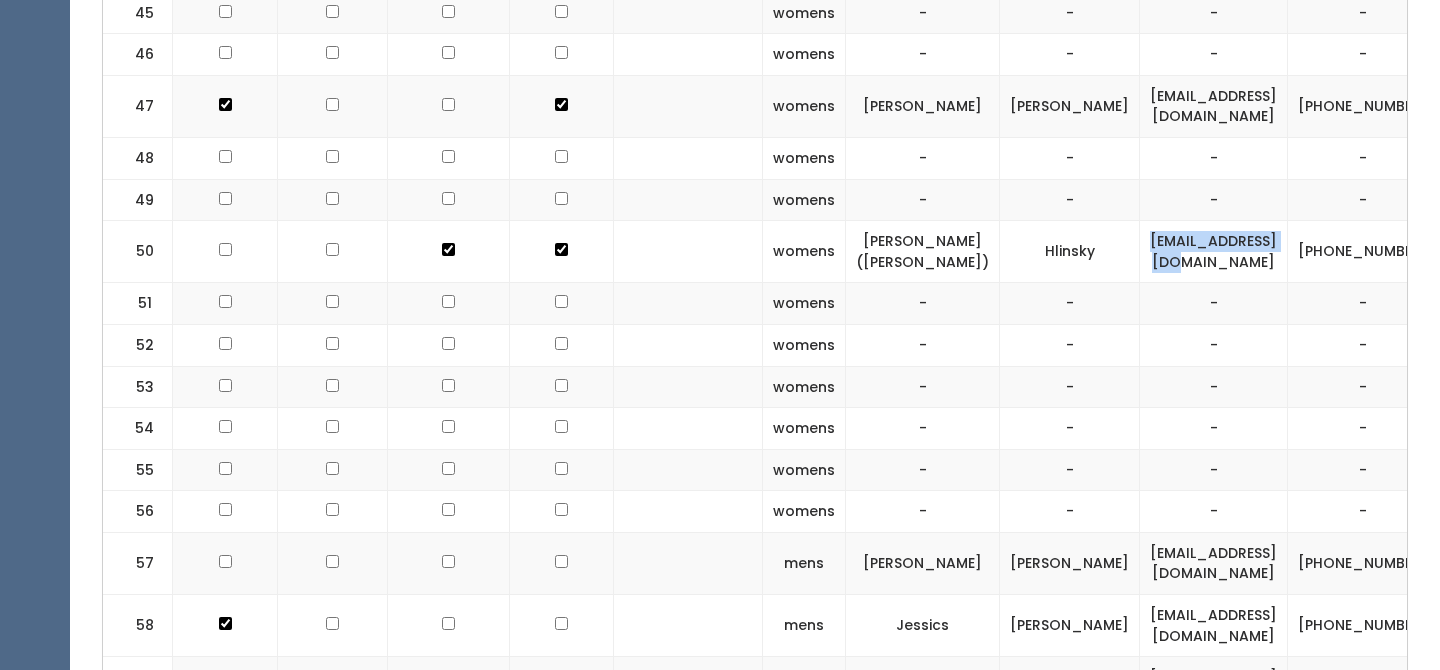 drag, startPoint x: 1196, startPoint y: 133, endPoint x: 1338, endPoint y: 130, distance: 142.0317 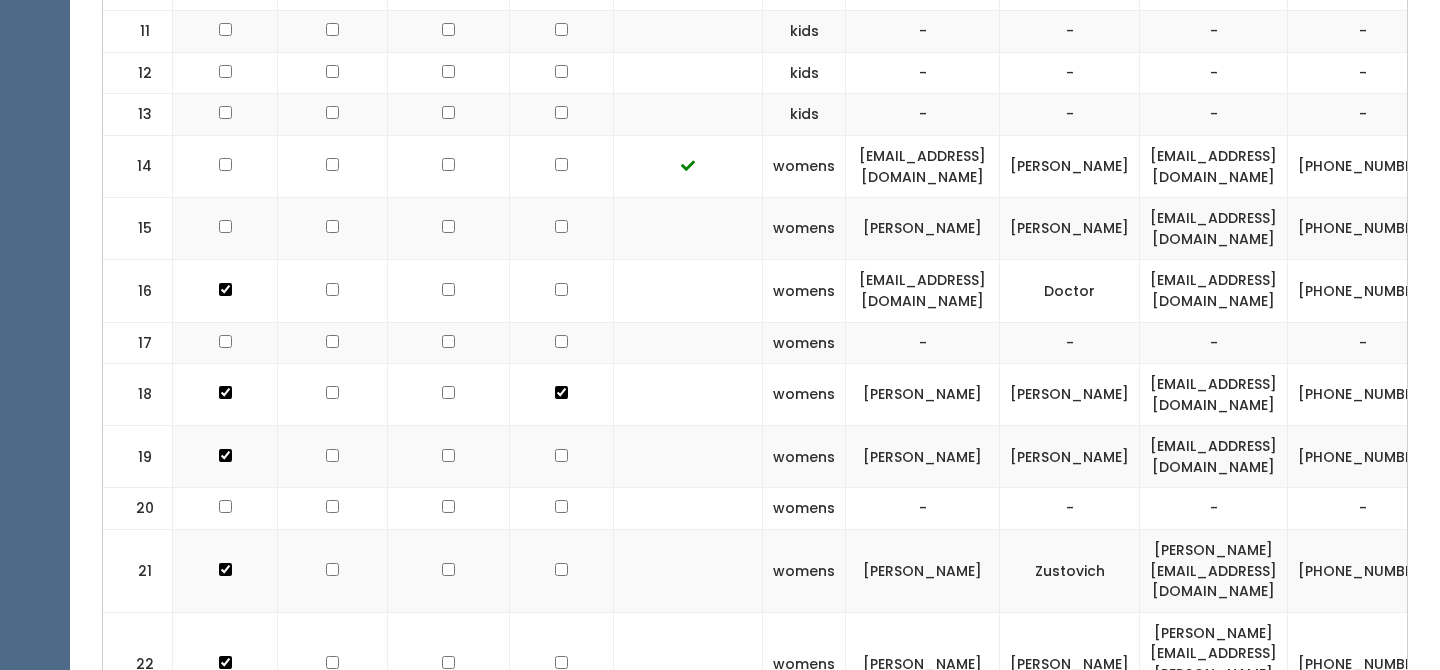 scroll, scrollTop: 70, scrollLeft: 0, axis: vertical 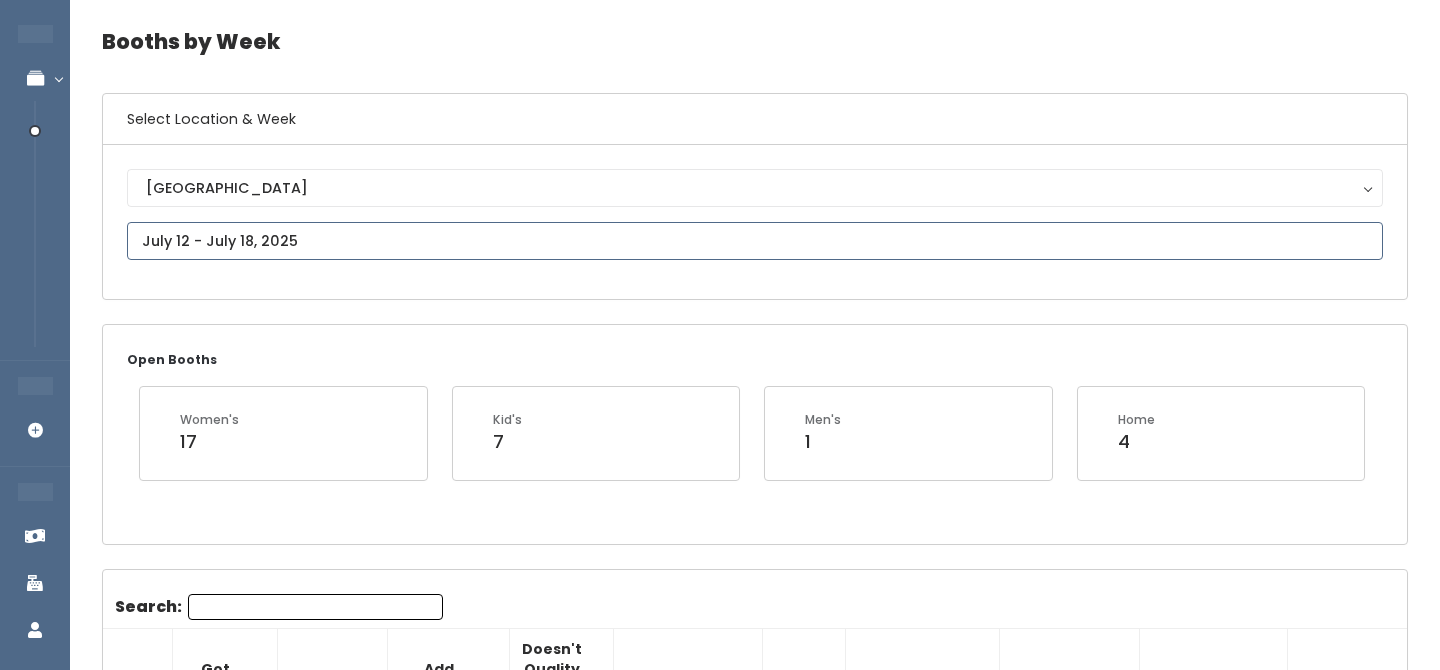 click at bounding box center [755, 241] 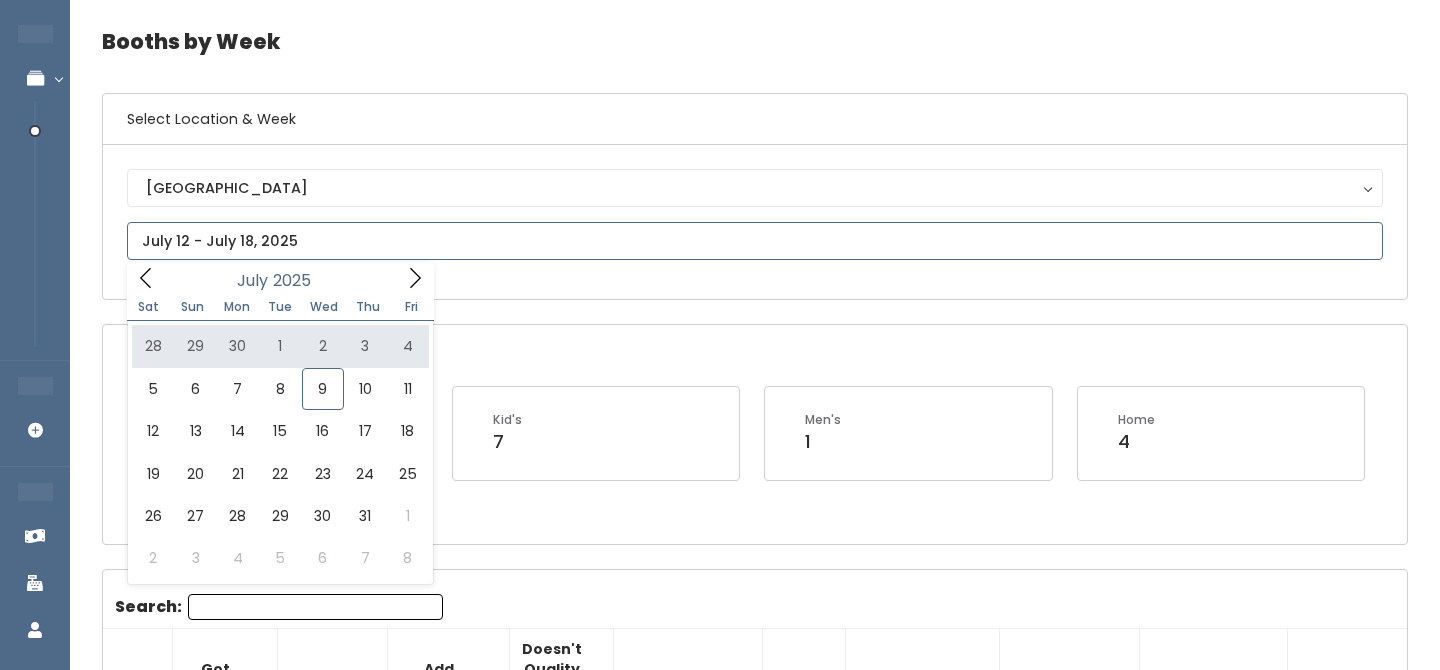 click at bounding box center (755, 241) 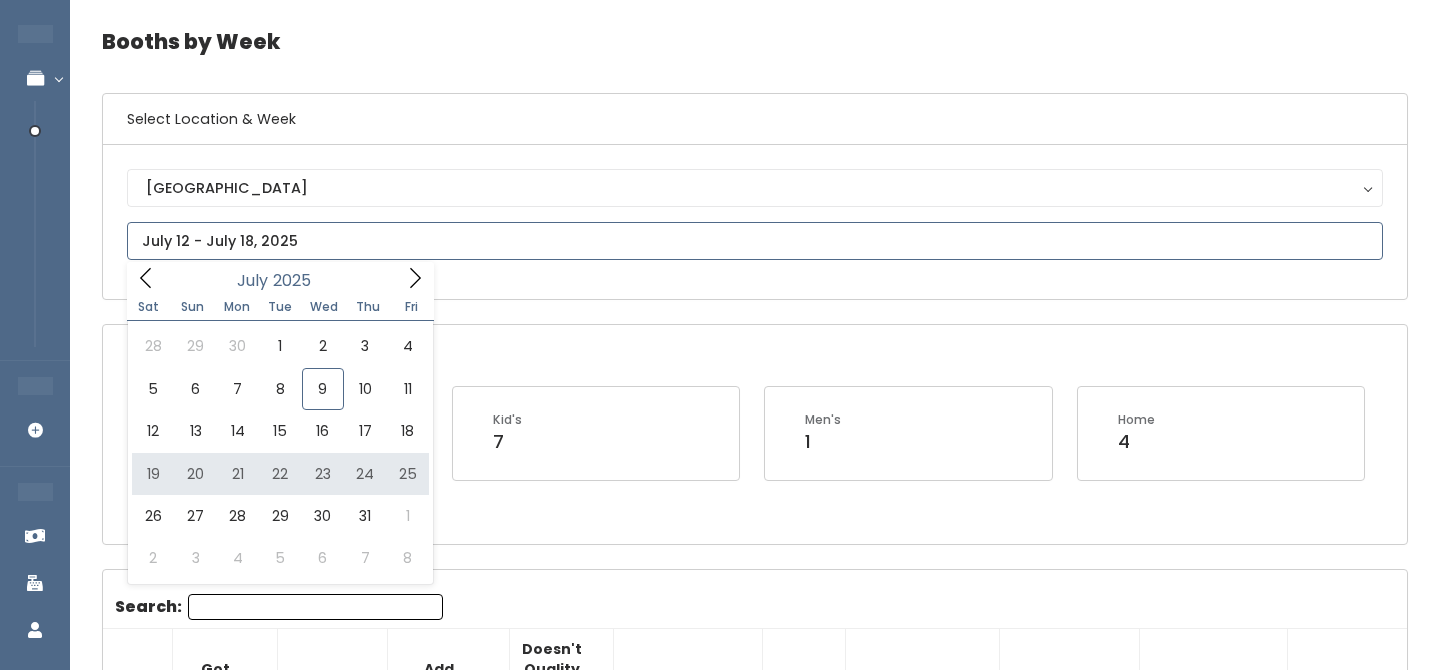 type on "July 19 to July 25" 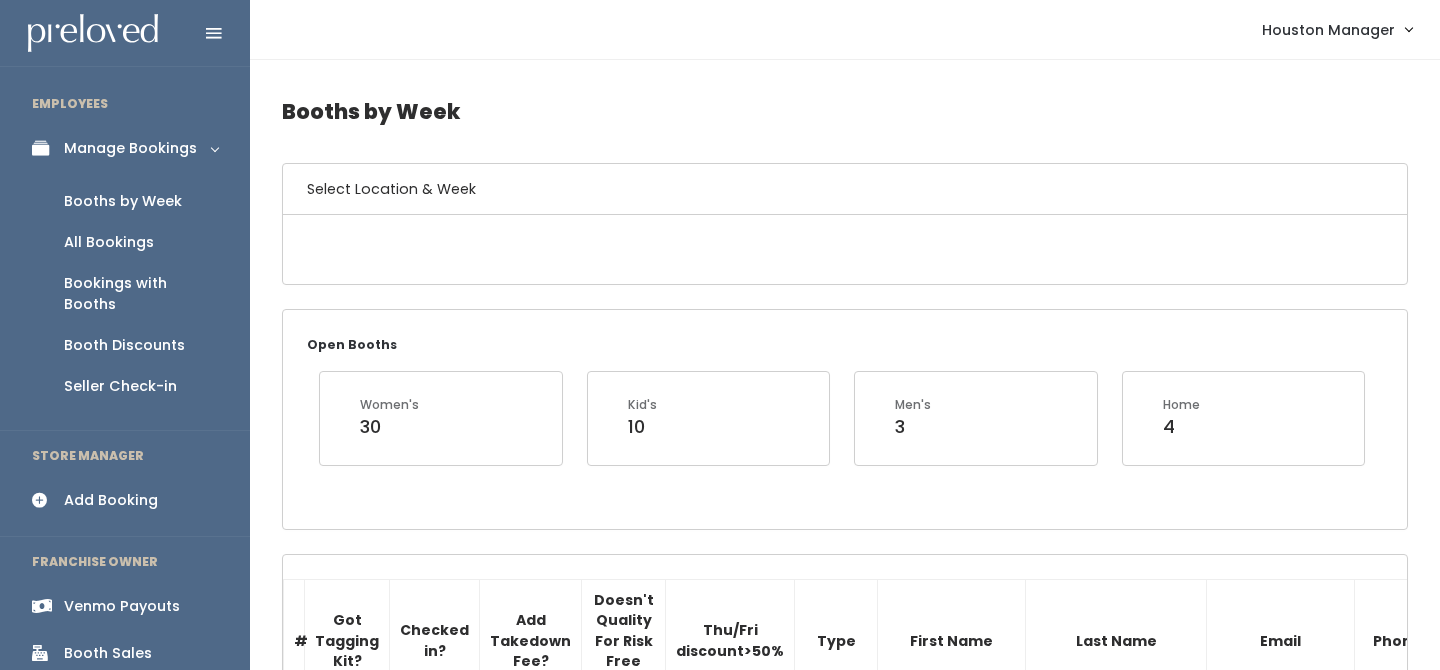 scroll, scrollTop: 0, scrollLeft: 0, axis: both 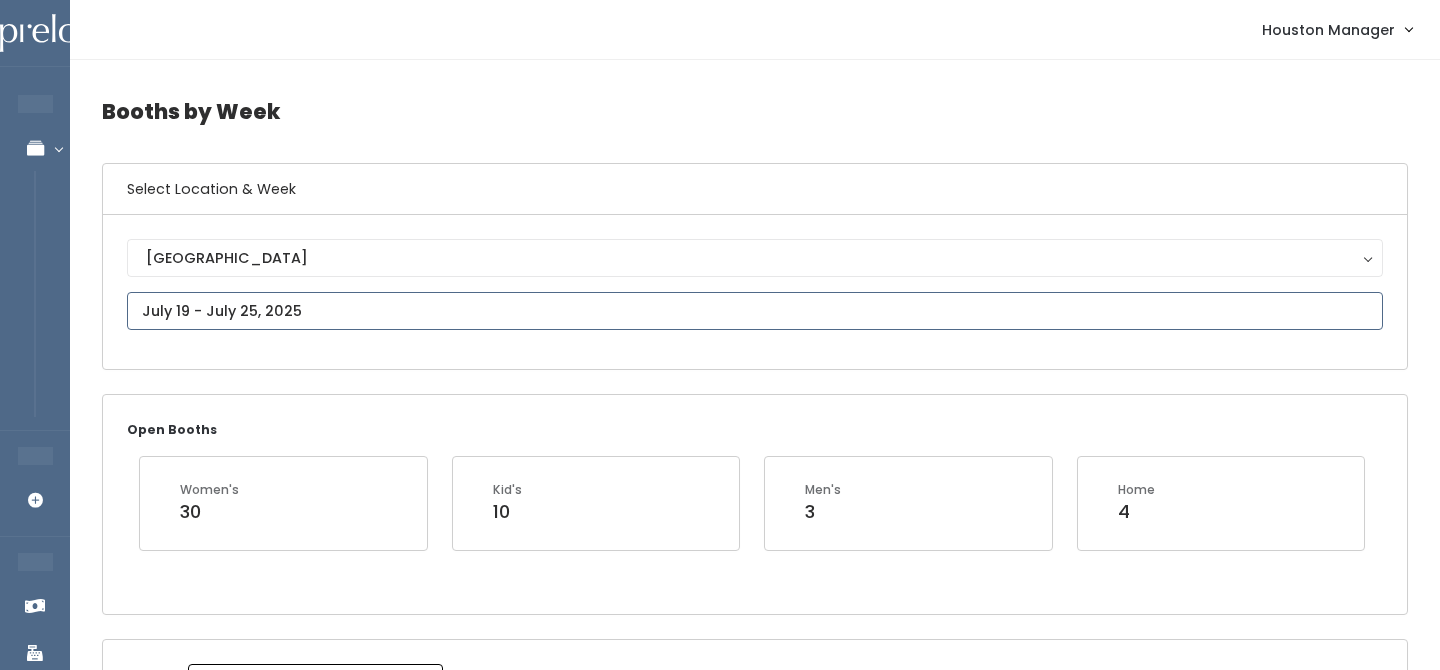click at bounding box center [755, 311] 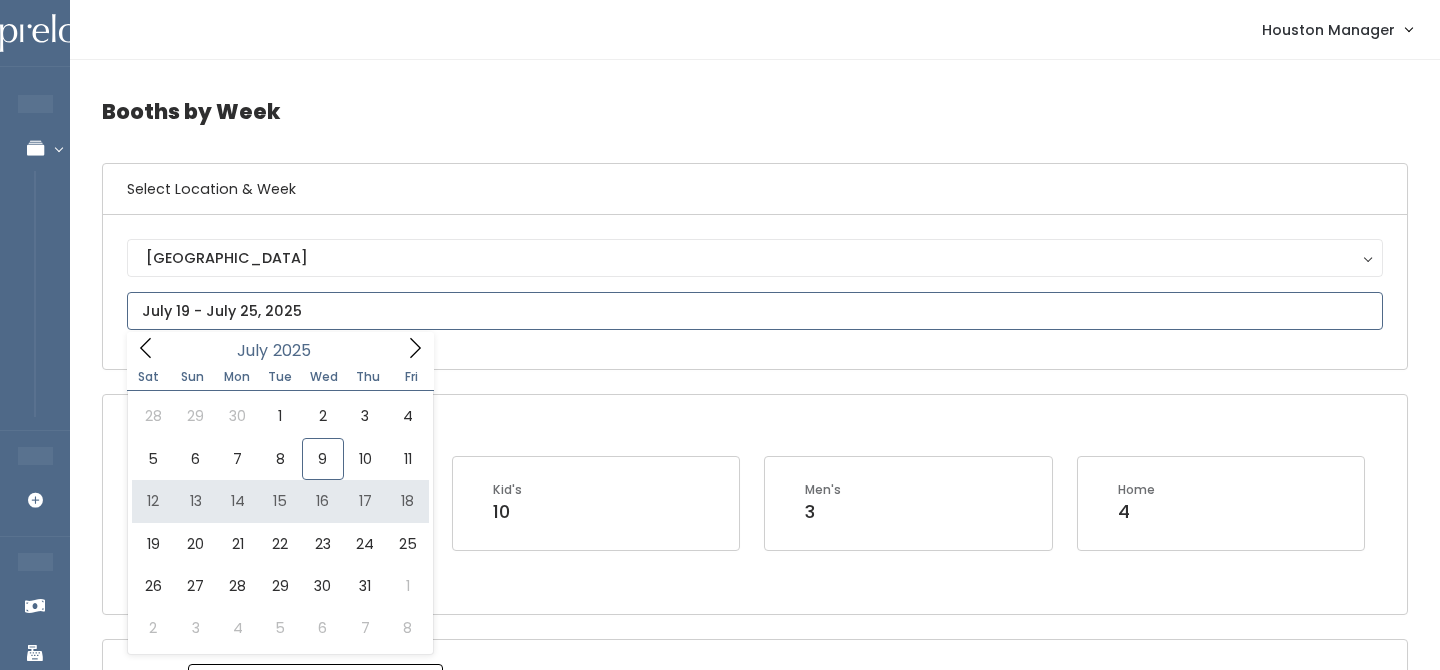 type on "July 12 to July 18" 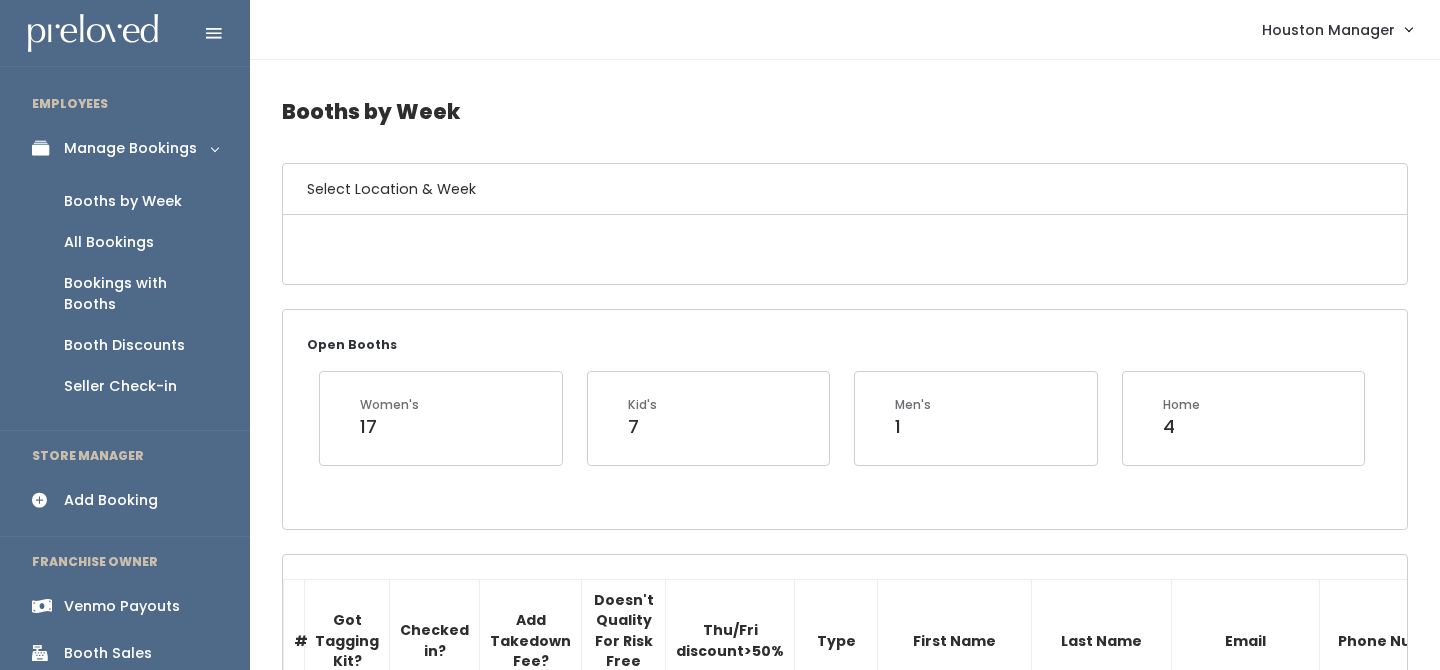 scroll, scrollTop: 416, scrollLeft: 0, axis: vertical 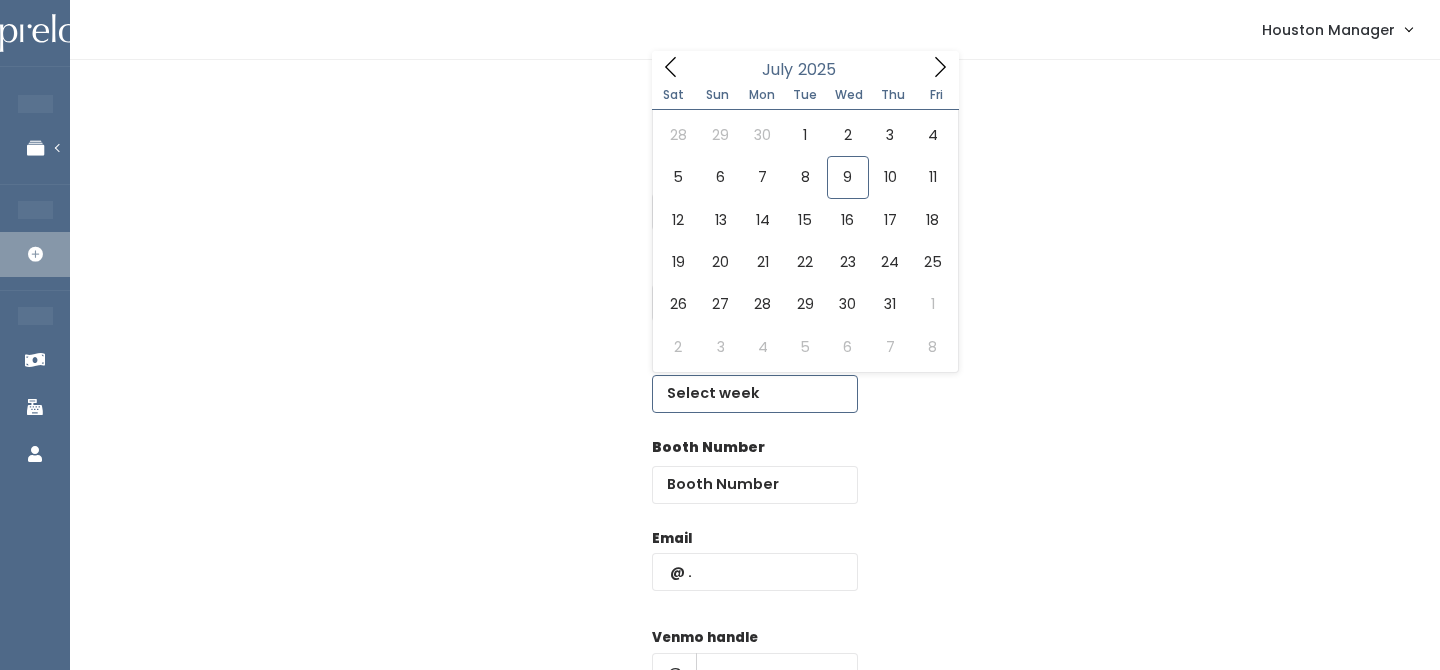 click at bounding box center (755, 394) 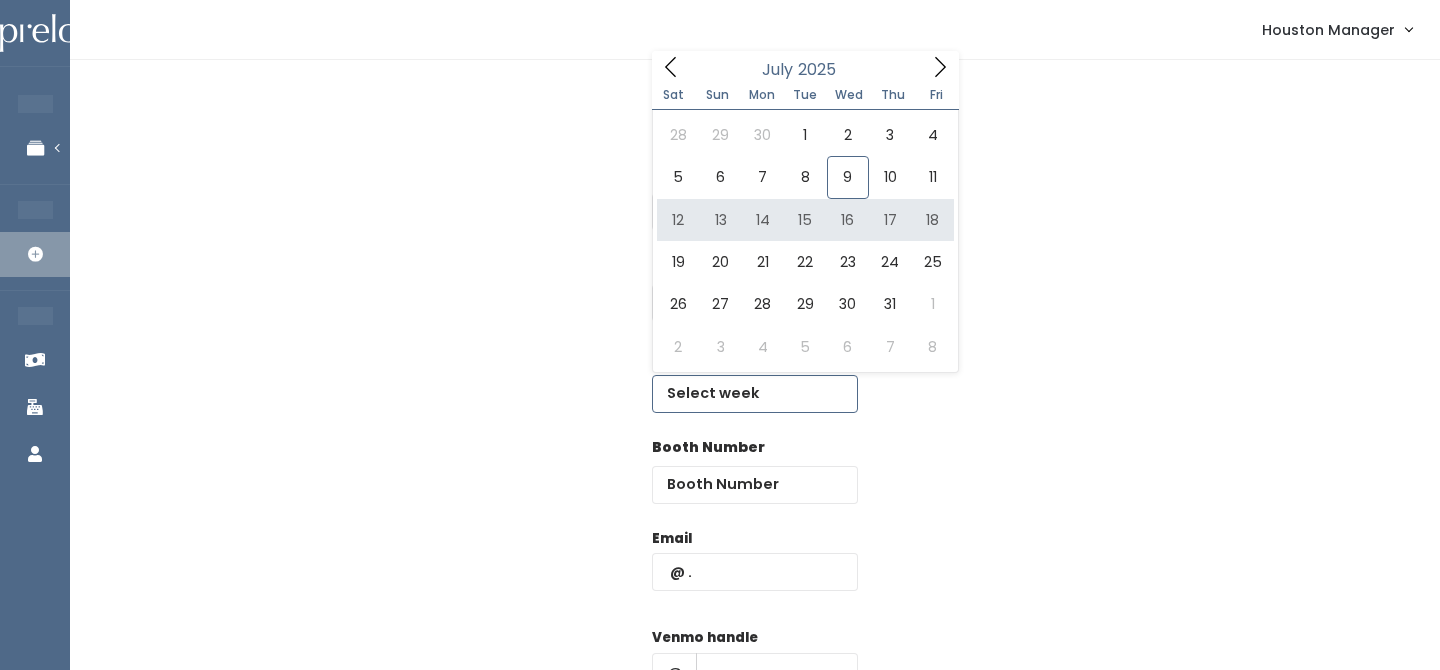 type on "[DATE] to [DATE]" 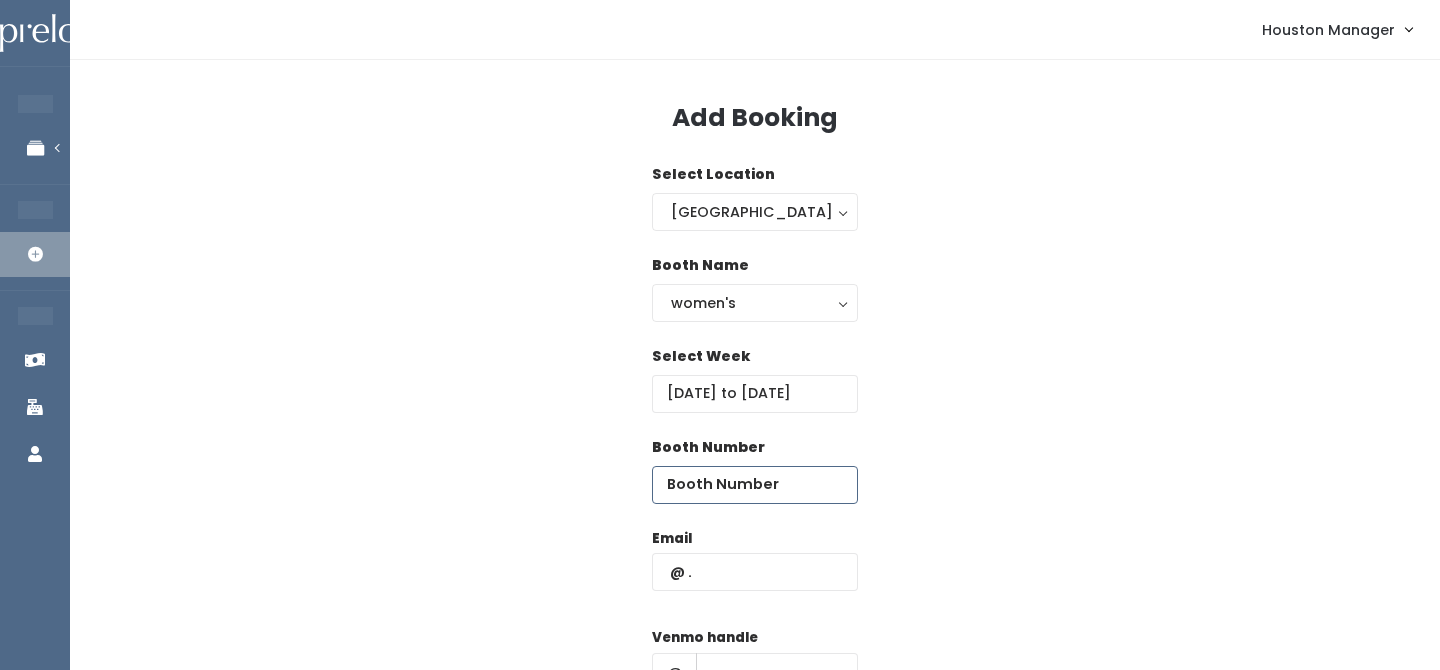 click at bounding box center [755, 485] 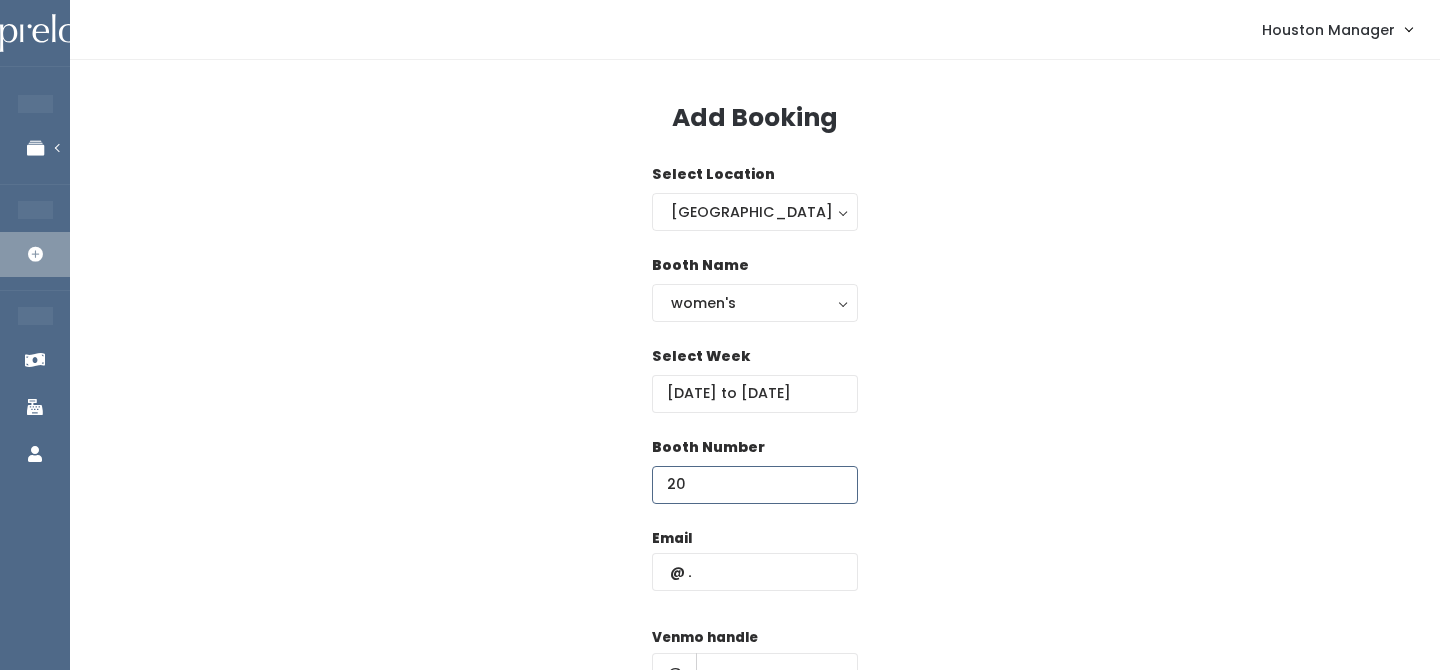 type on "20" 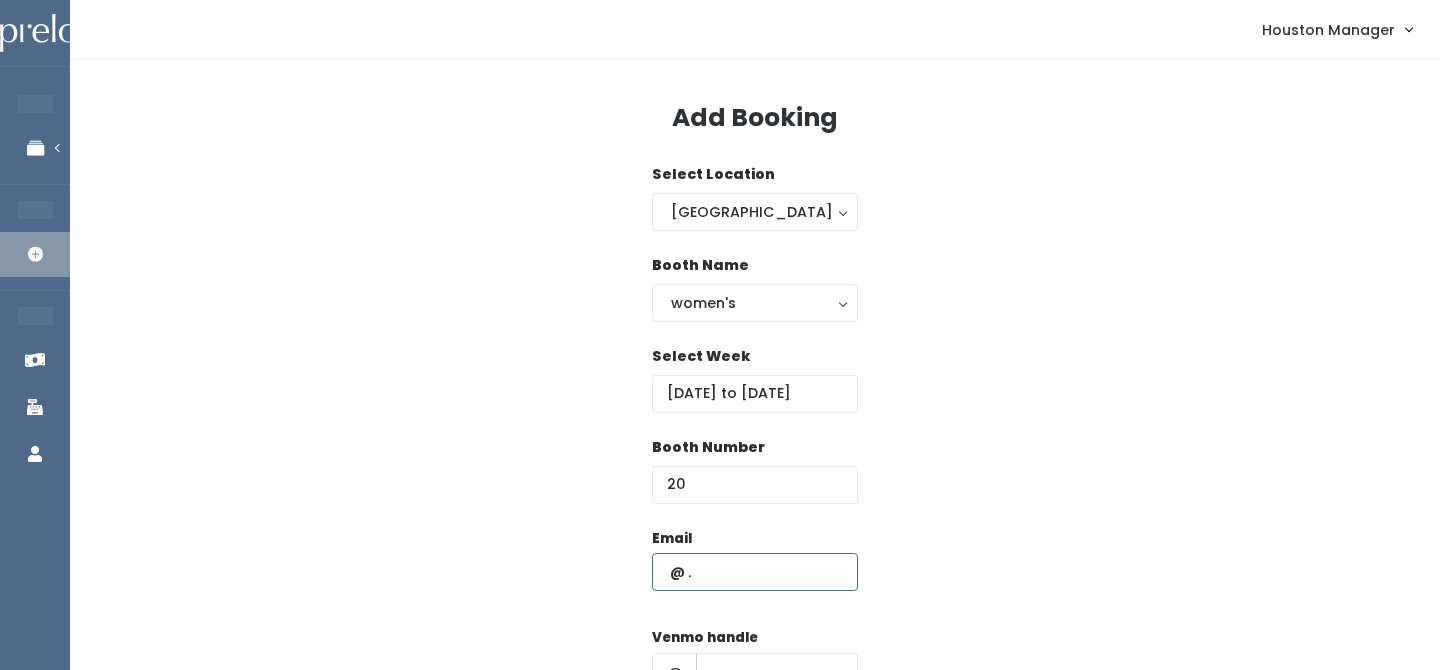 paste on "andria.ward@icloud.com" 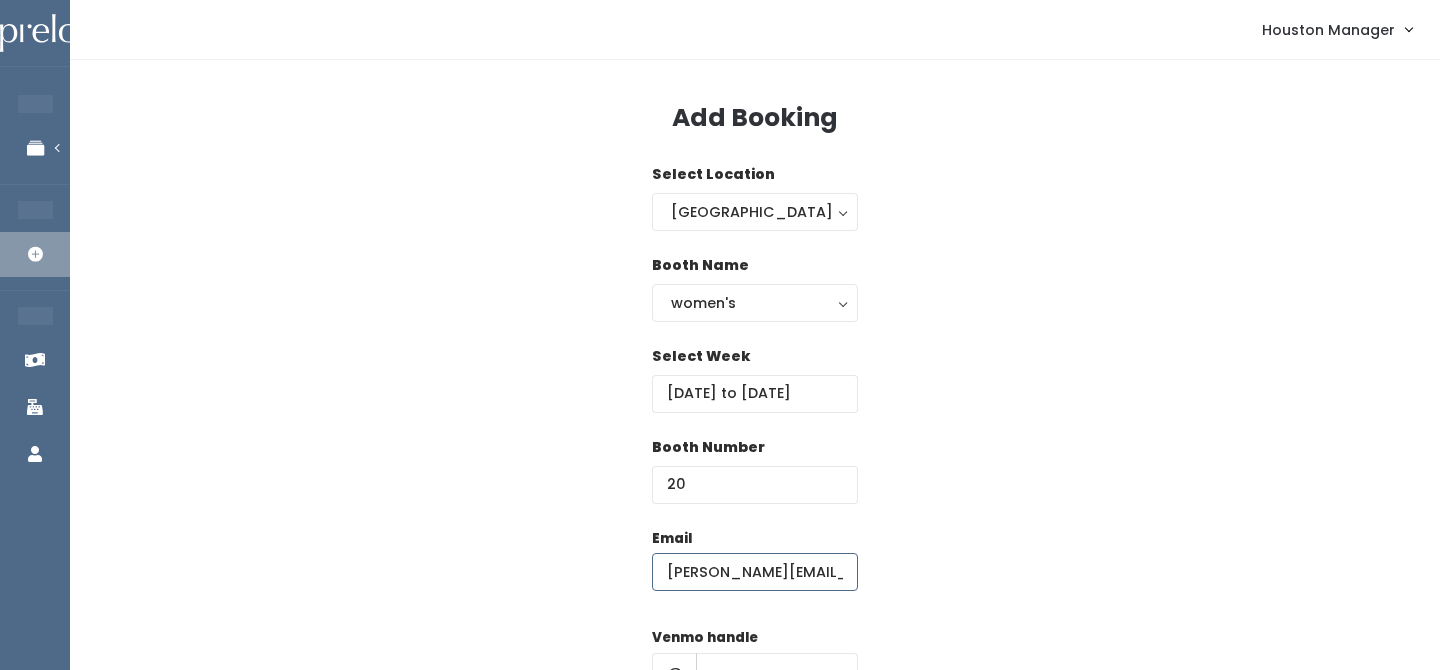 scroll, scrollTop: 0, scrollLeft: 6, axis: horizontal 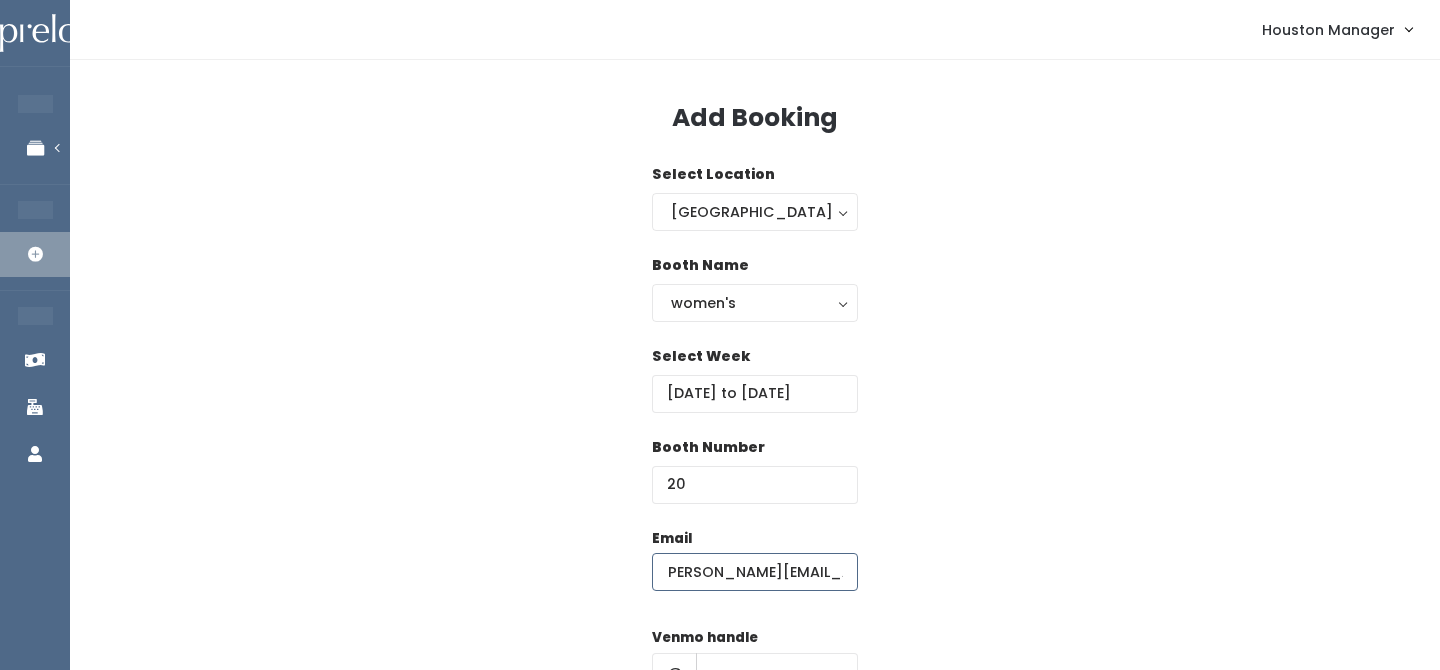 type on "andria.ward@icloud.com" 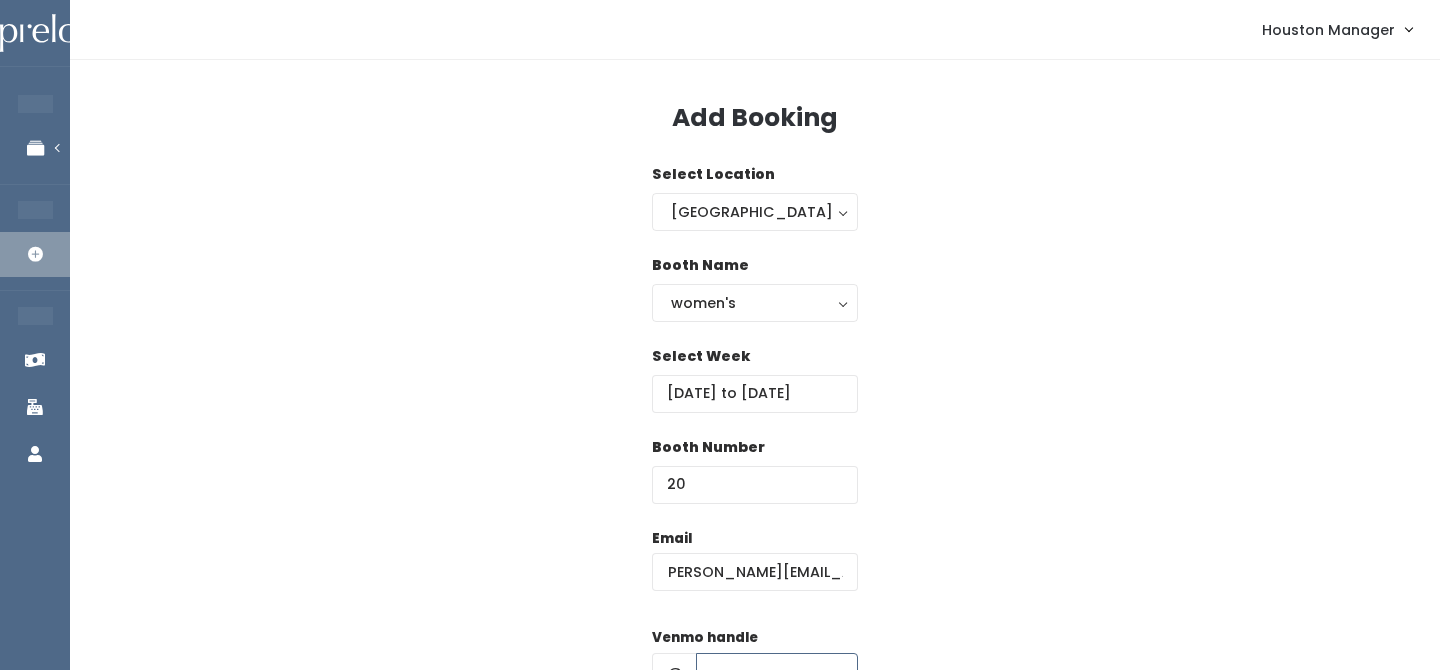 scroll, scrollTop: 0, scrollLeft: 0, axis: both 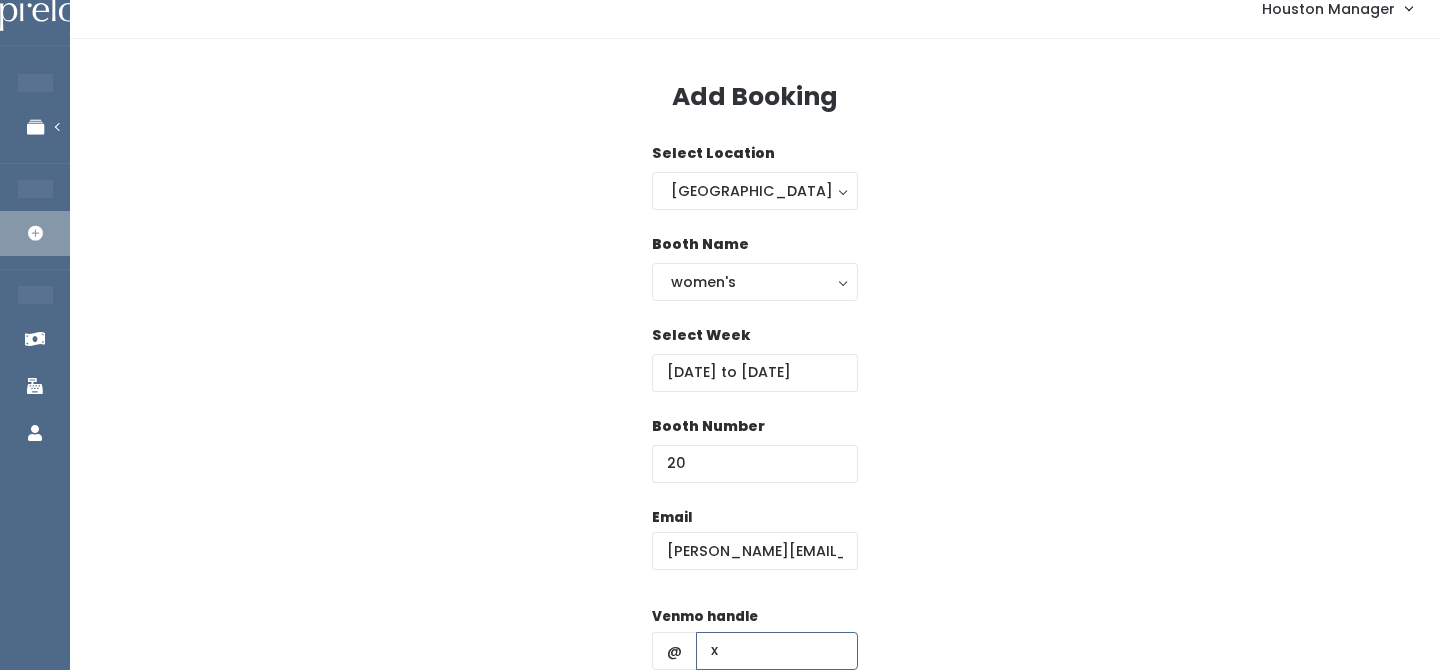 type on "x" 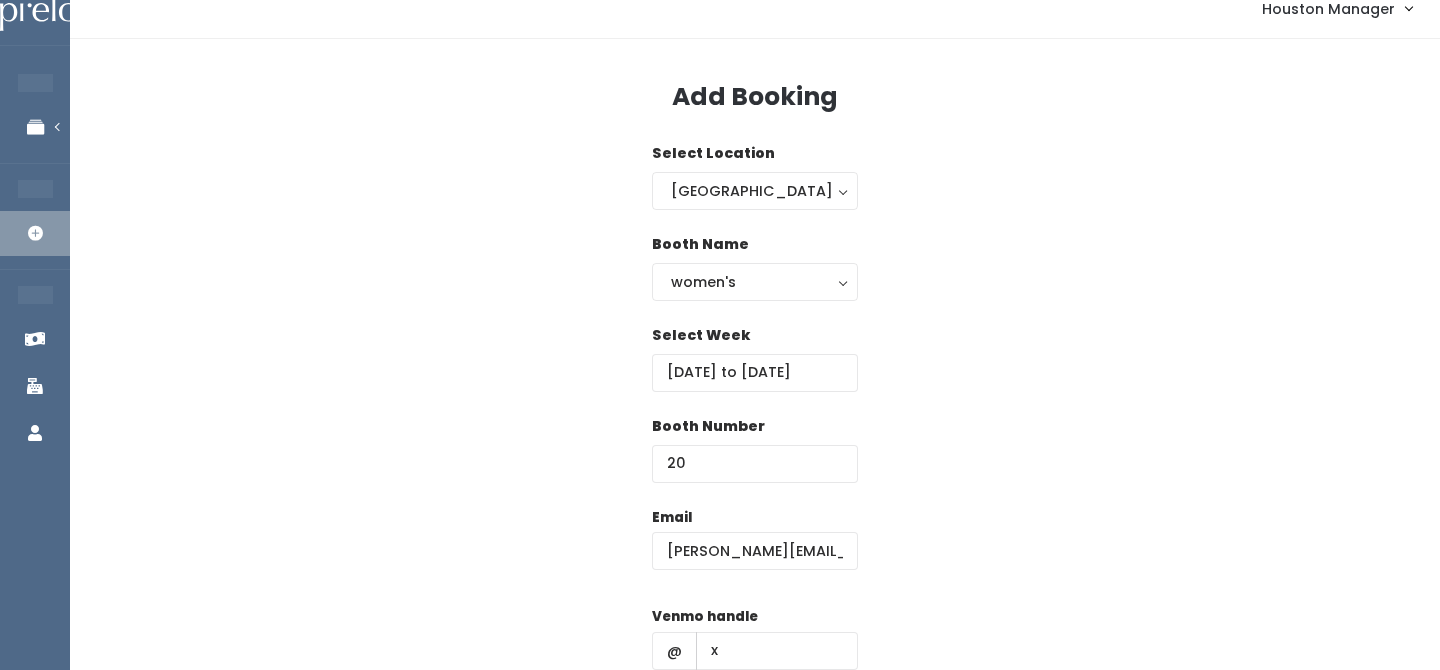 scroll, scrollTop: 287, scrollLeft: 0, axis: vertical 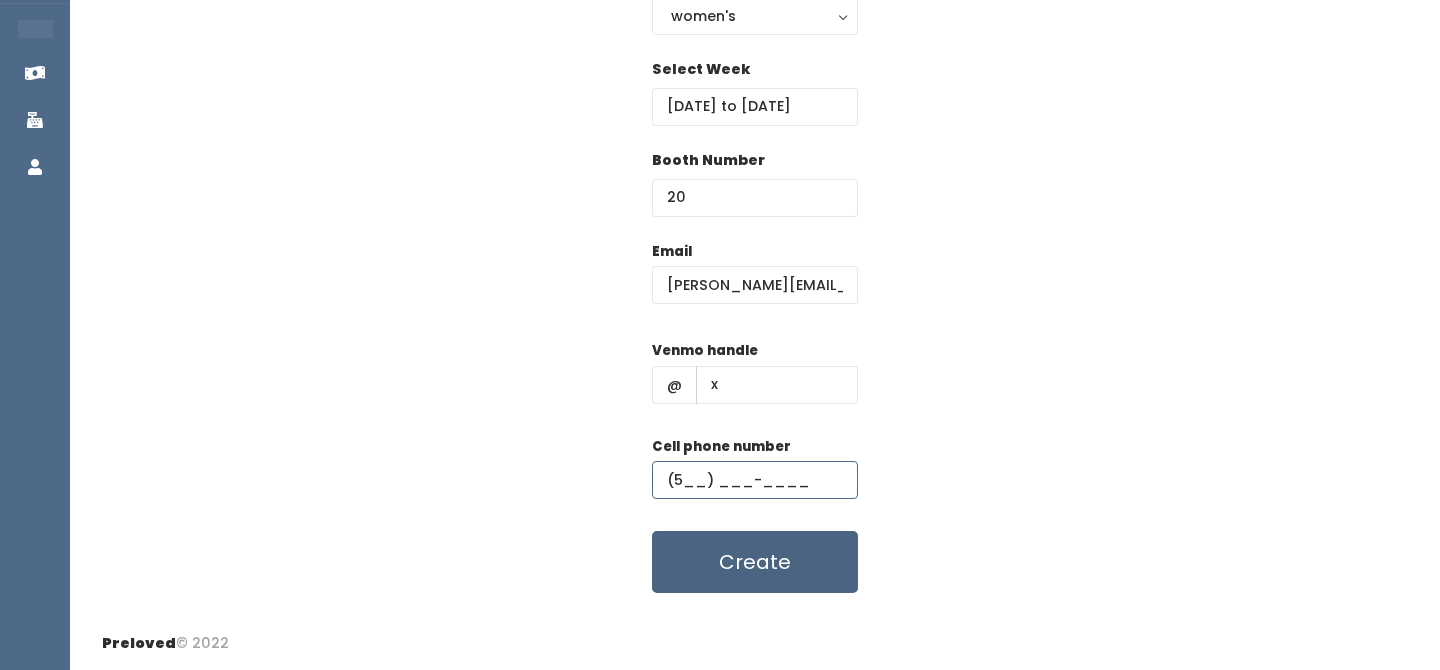 type on "(5__) ___-____" 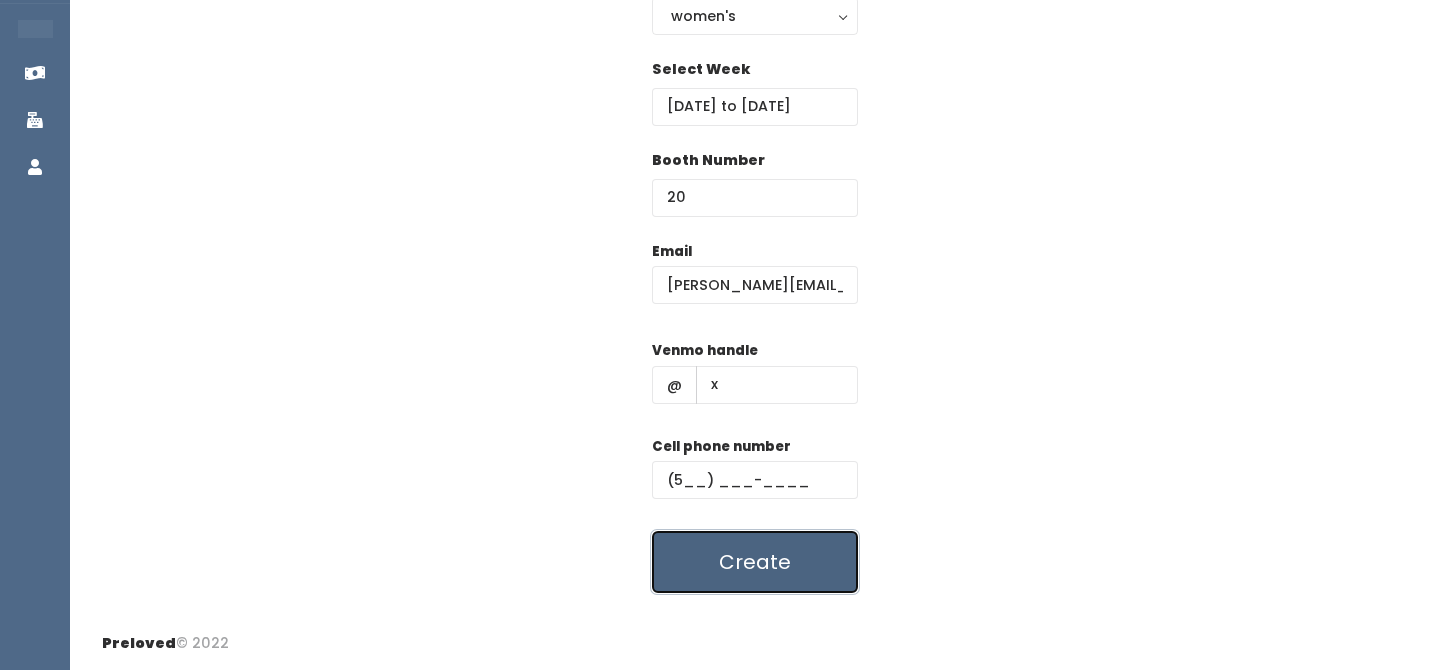 click on "Create" at bounding box center [755, 562] 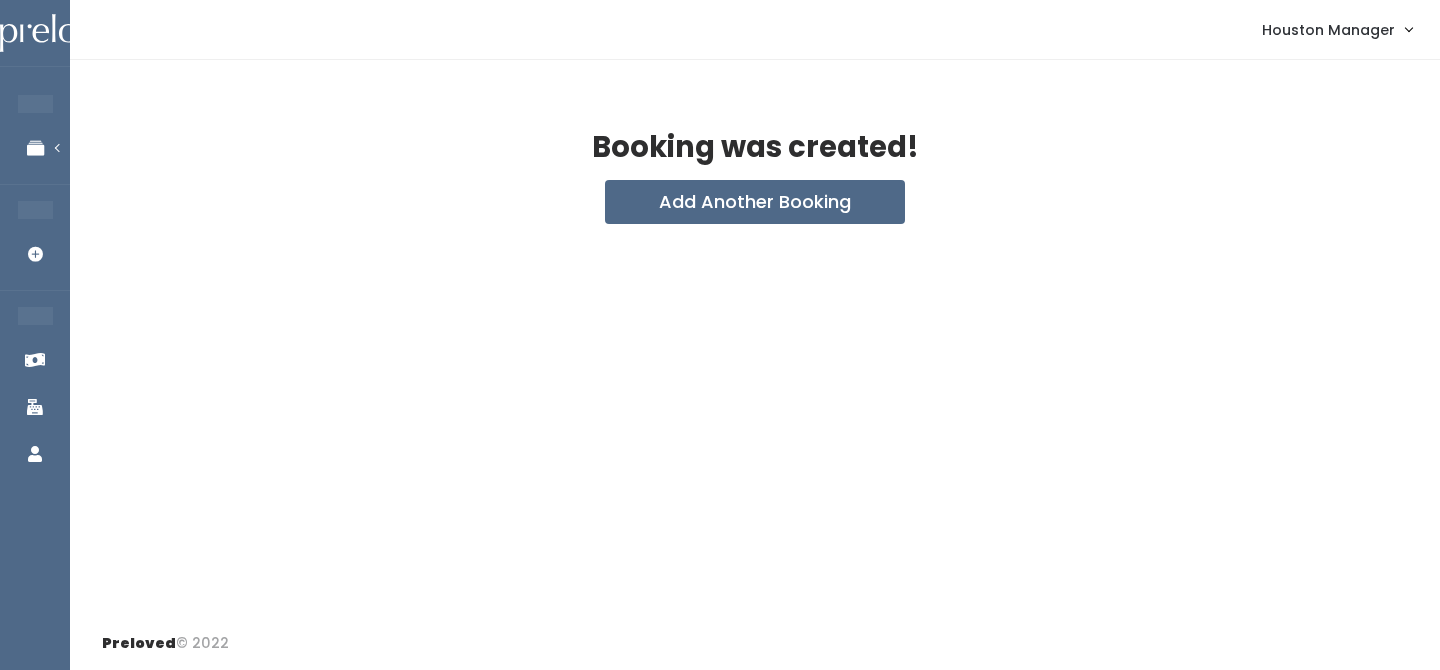 scroll, scrollTop: 0, scrollLeft: 0, axis: both 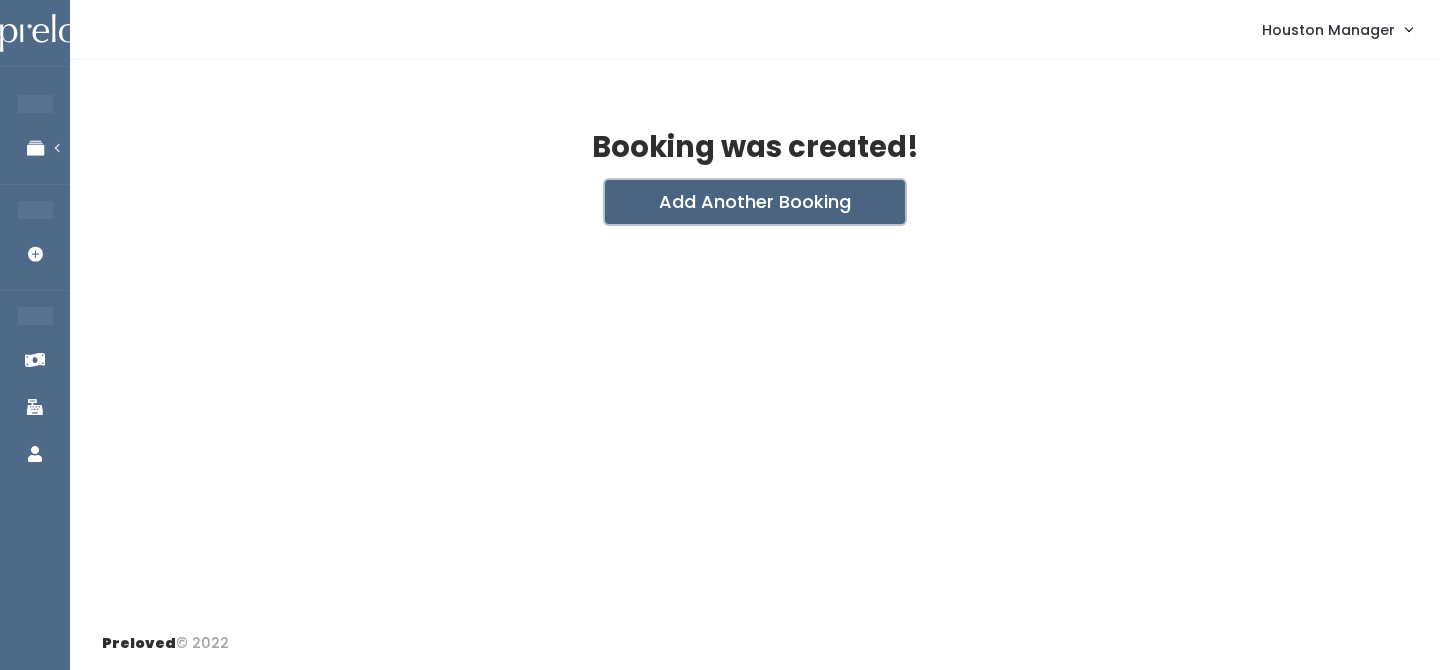 click on "Add Another Booking" at bounding box center (755, 202) 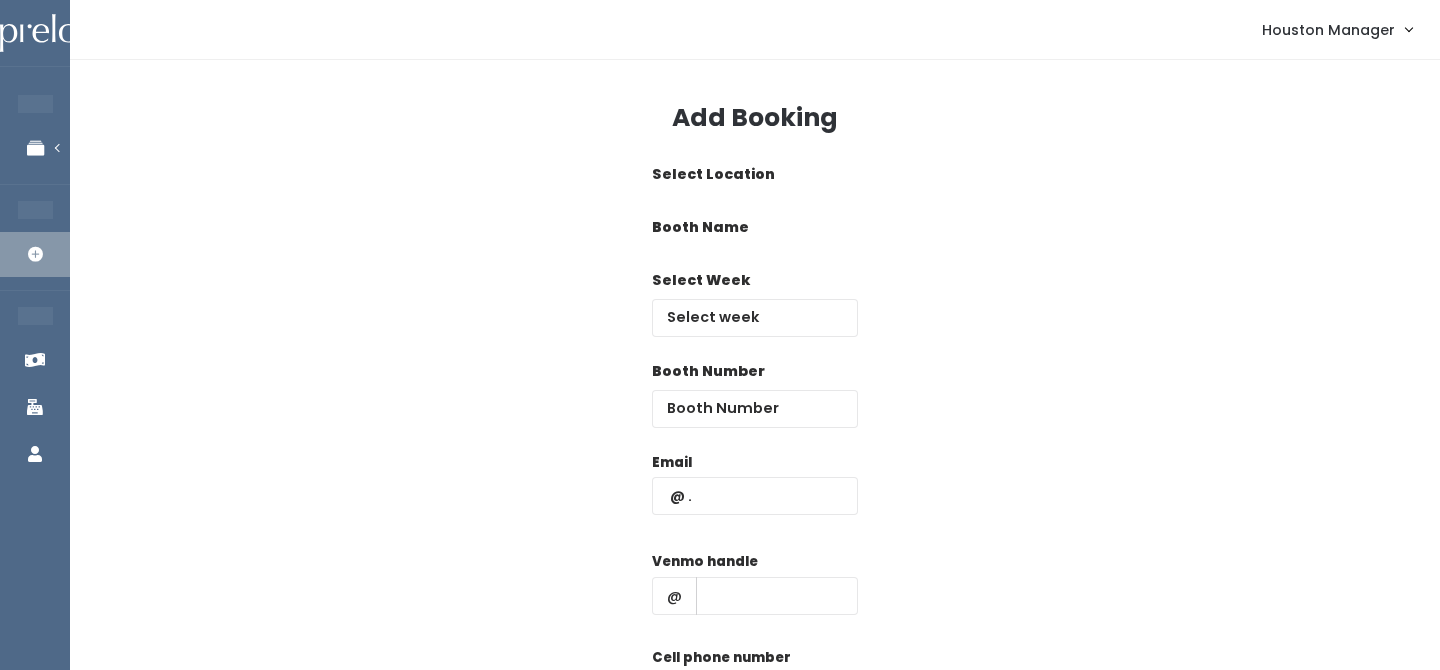 scroll, scrollTop: 0, scrollLeft: 0, axis: both 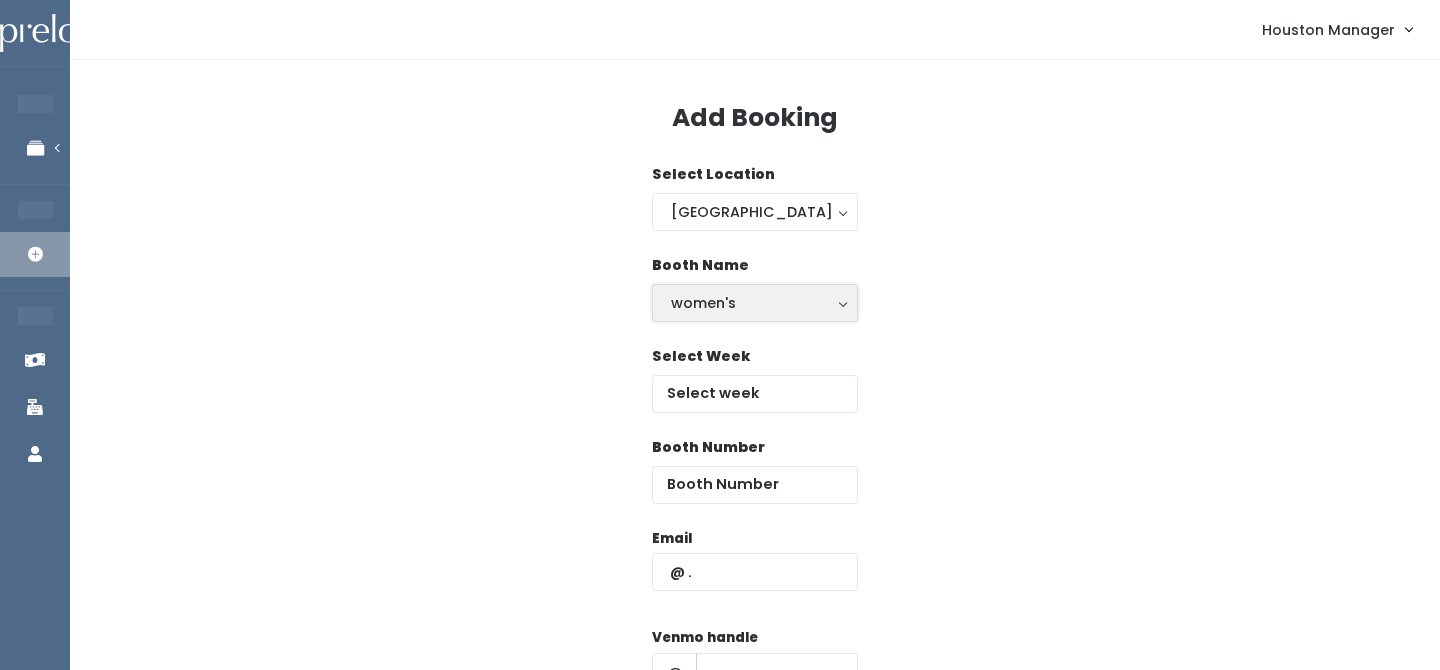 click on "women's" at bounding box center (755, 303) 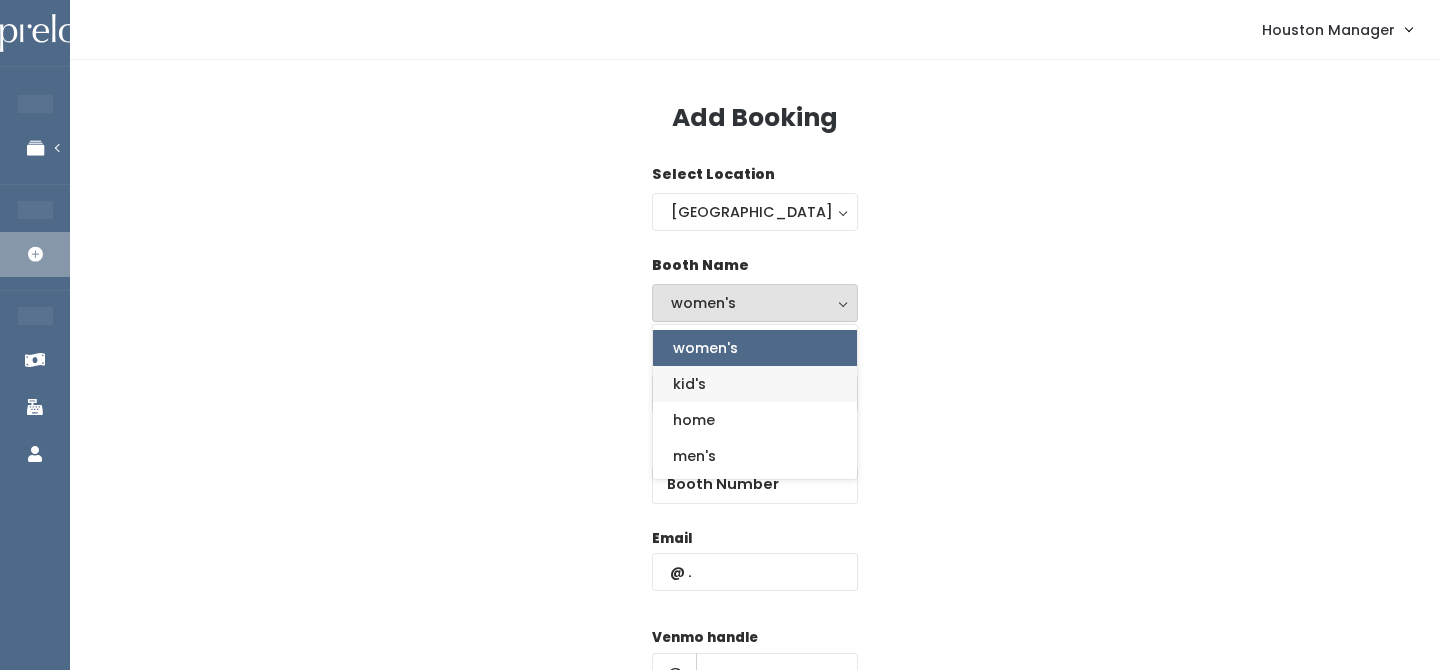click on "kid's" at bounding box center (755, 384) 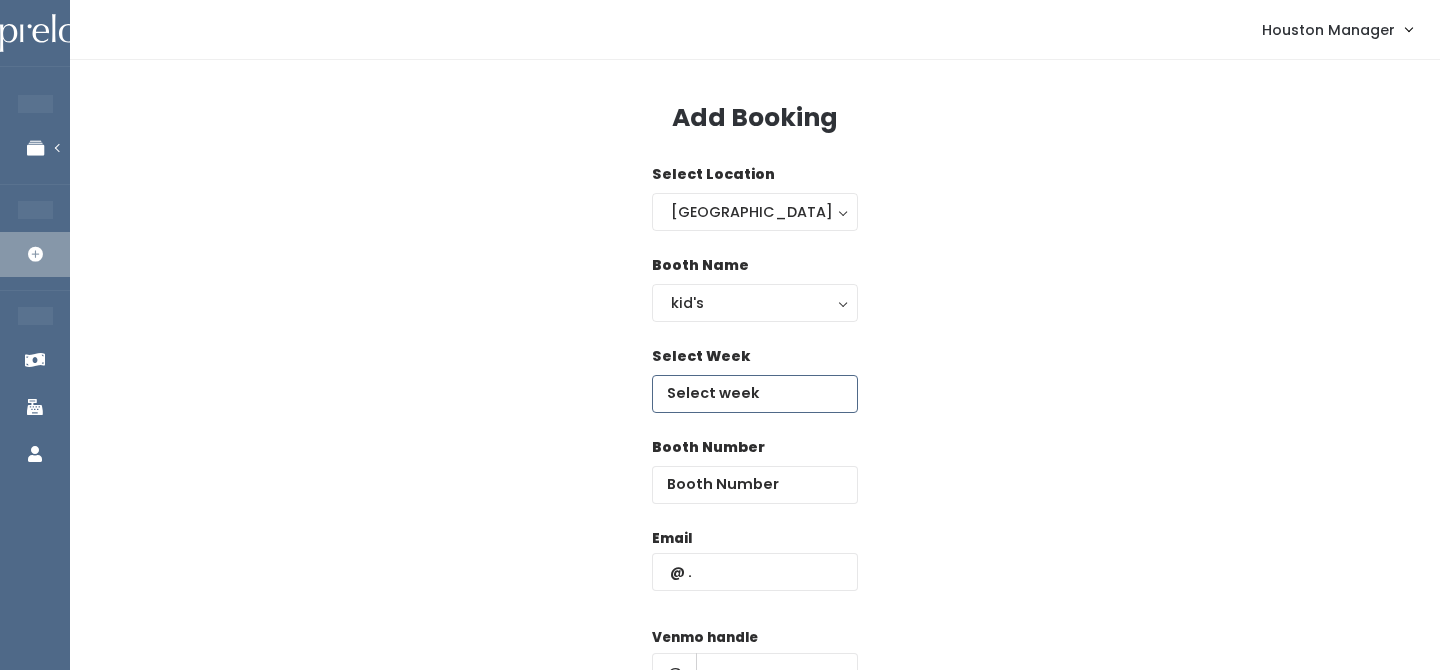 click at bounding box center (755, 394) 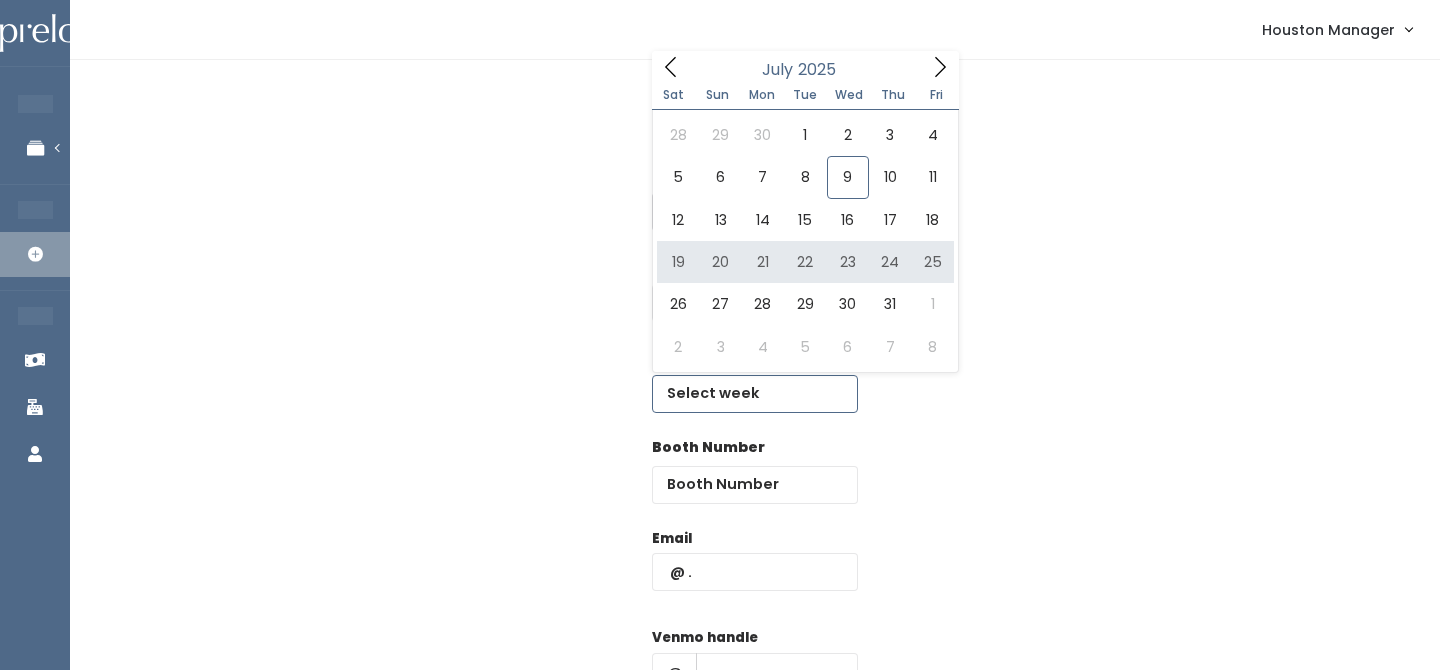 type on "[DATE] to [DATE]" 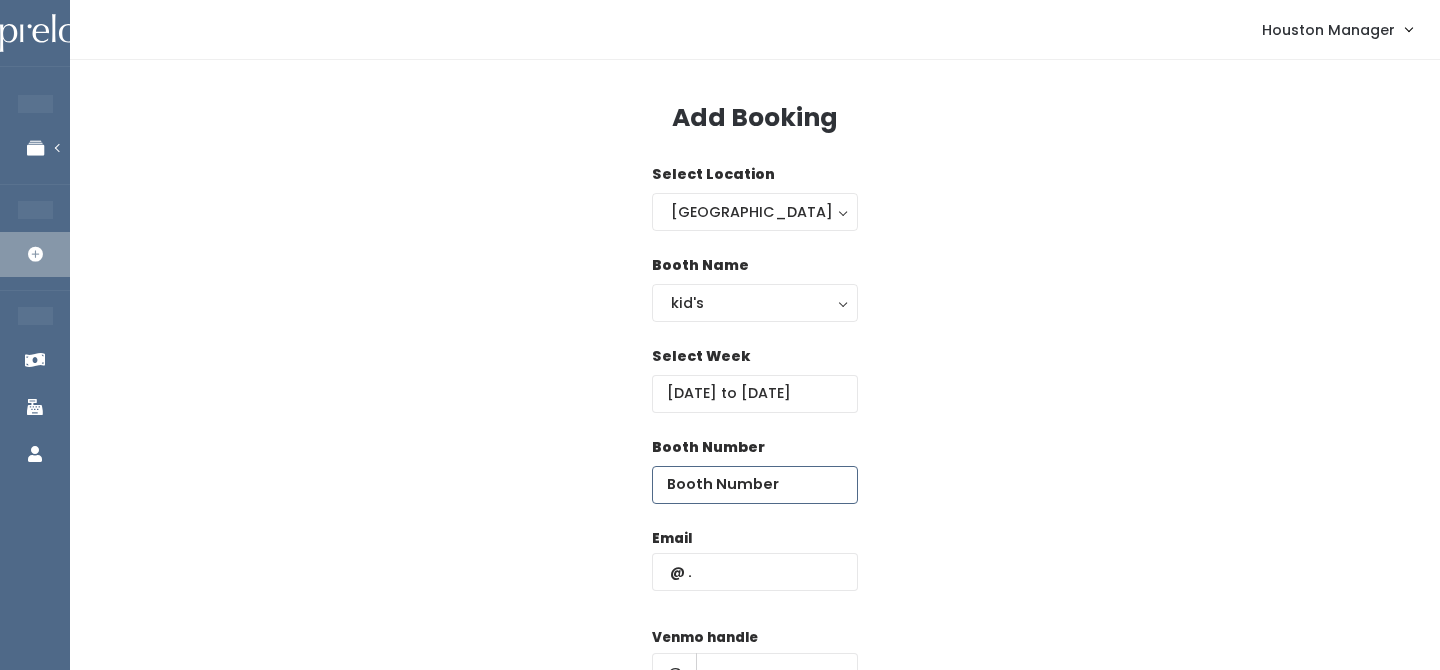 click at bounding box center [755, 485] 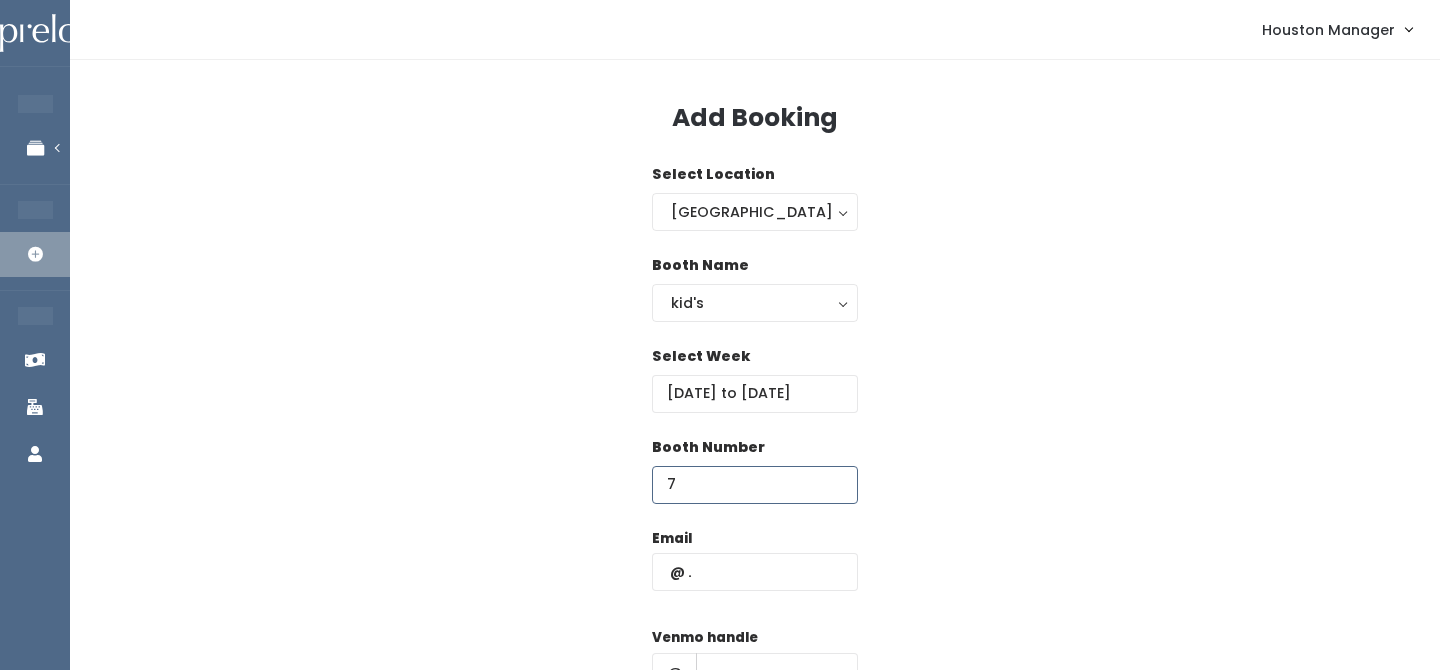 type on "7" 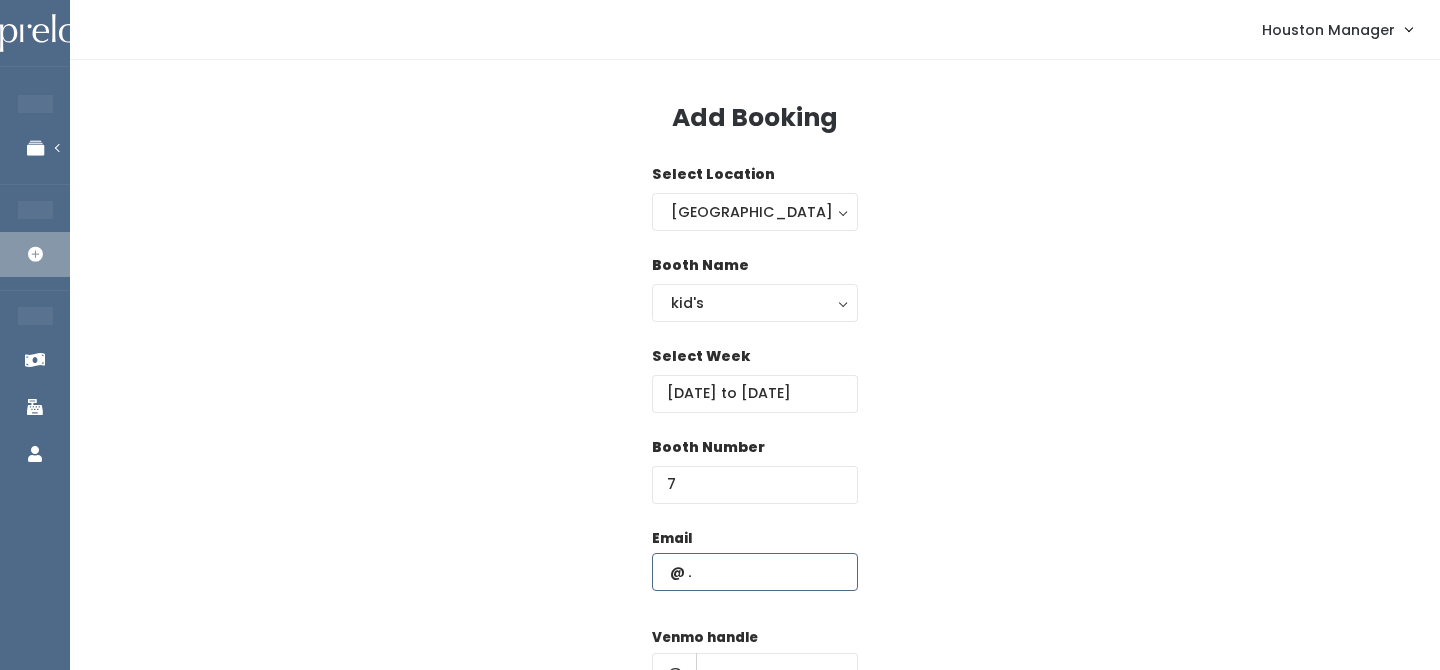 paste on "andria.ward@icloud.com" 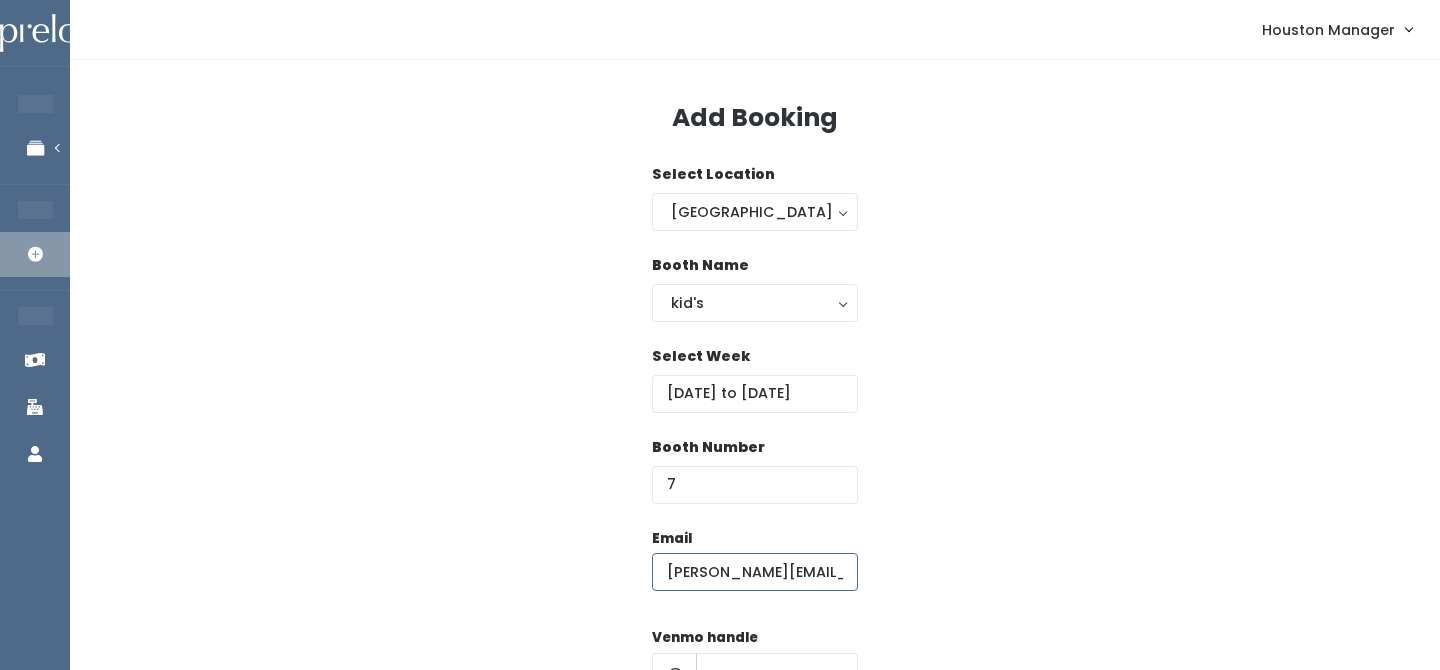 scroll, scrollTop: 0, scrollLeft: 6, axis: horizontal 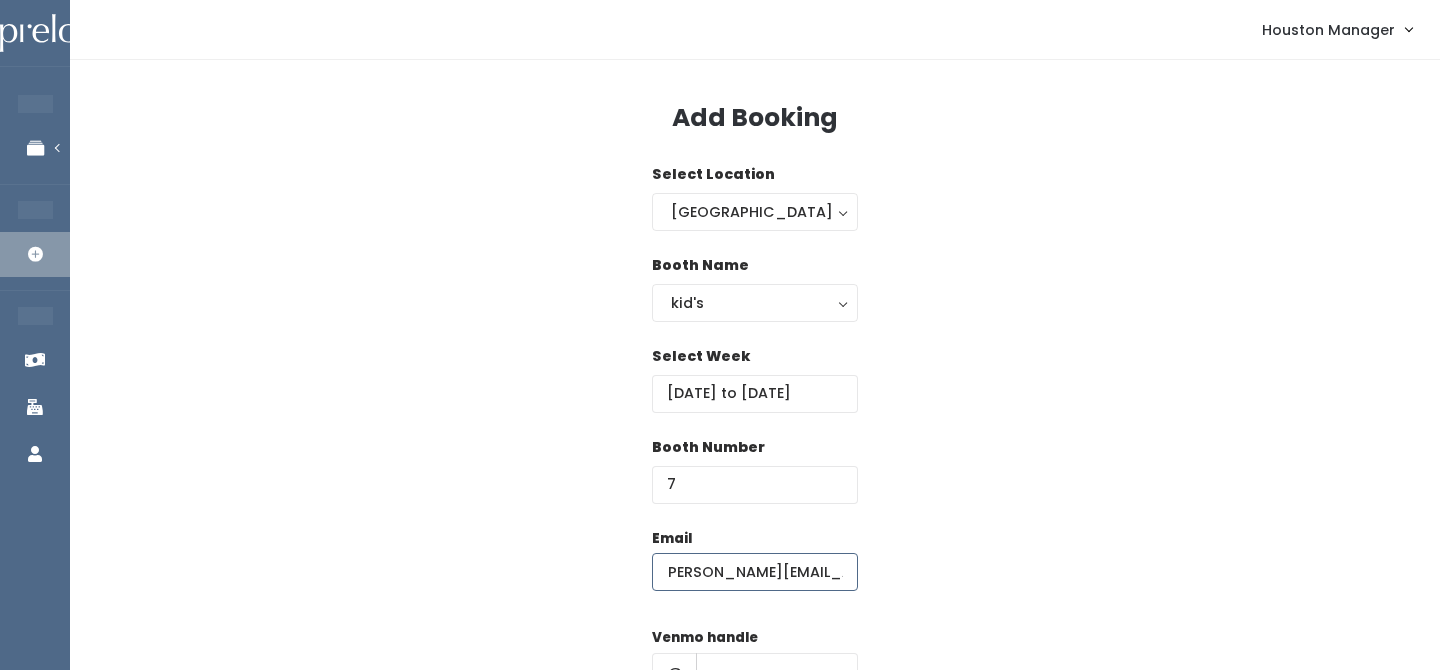 type on "andria.ward@icloud.com" 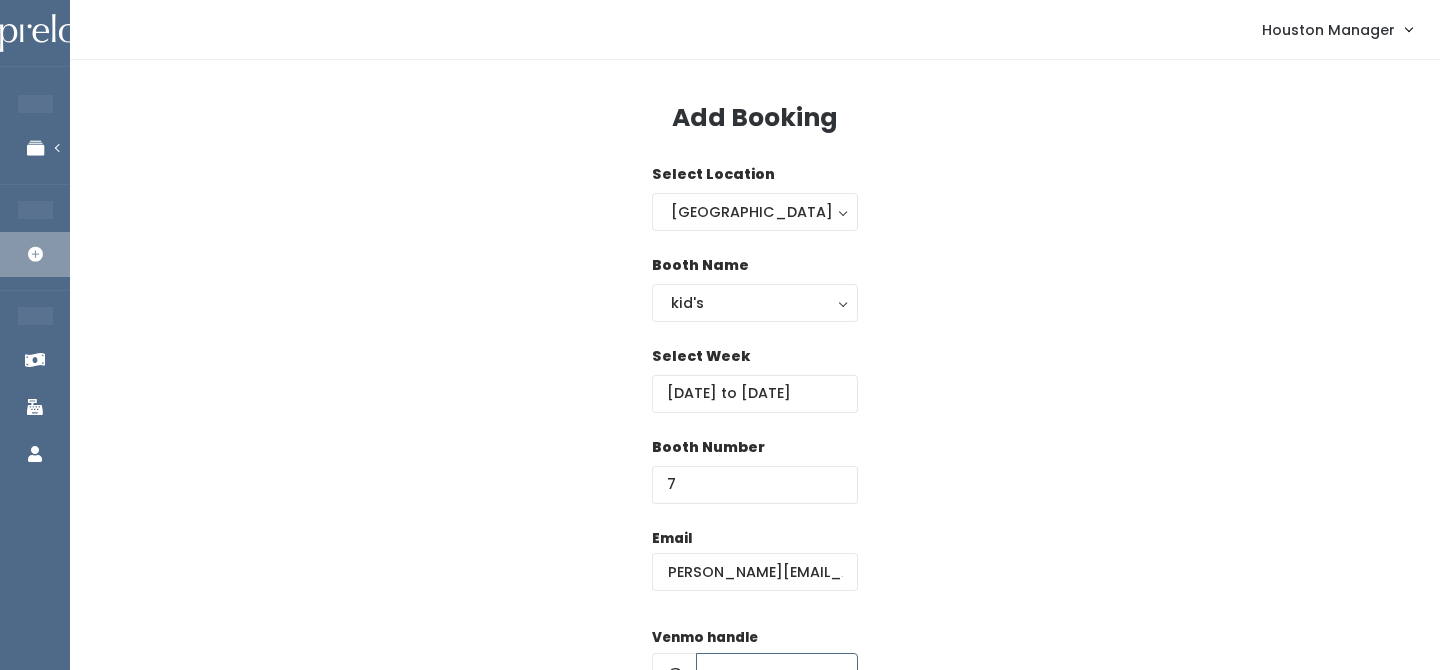 scroll, scrollTop: 0, scrollLeft: 0, axis: both 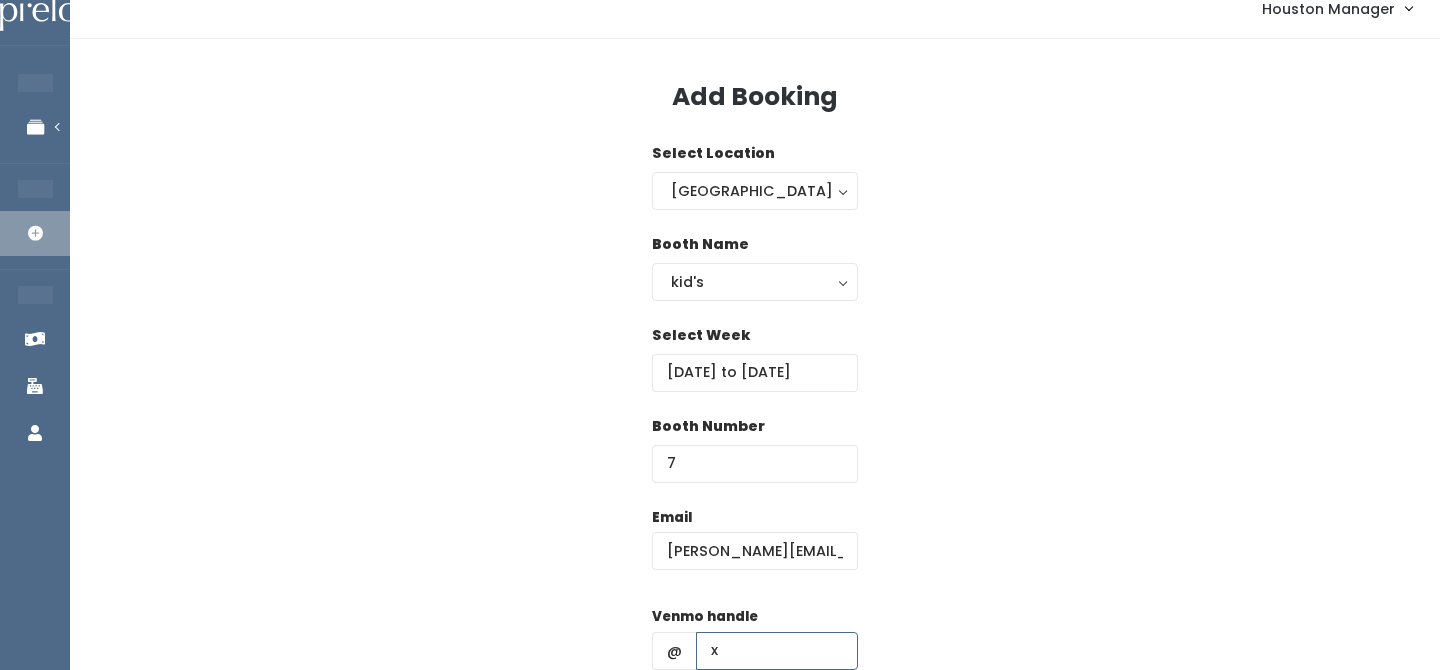 type on "x" 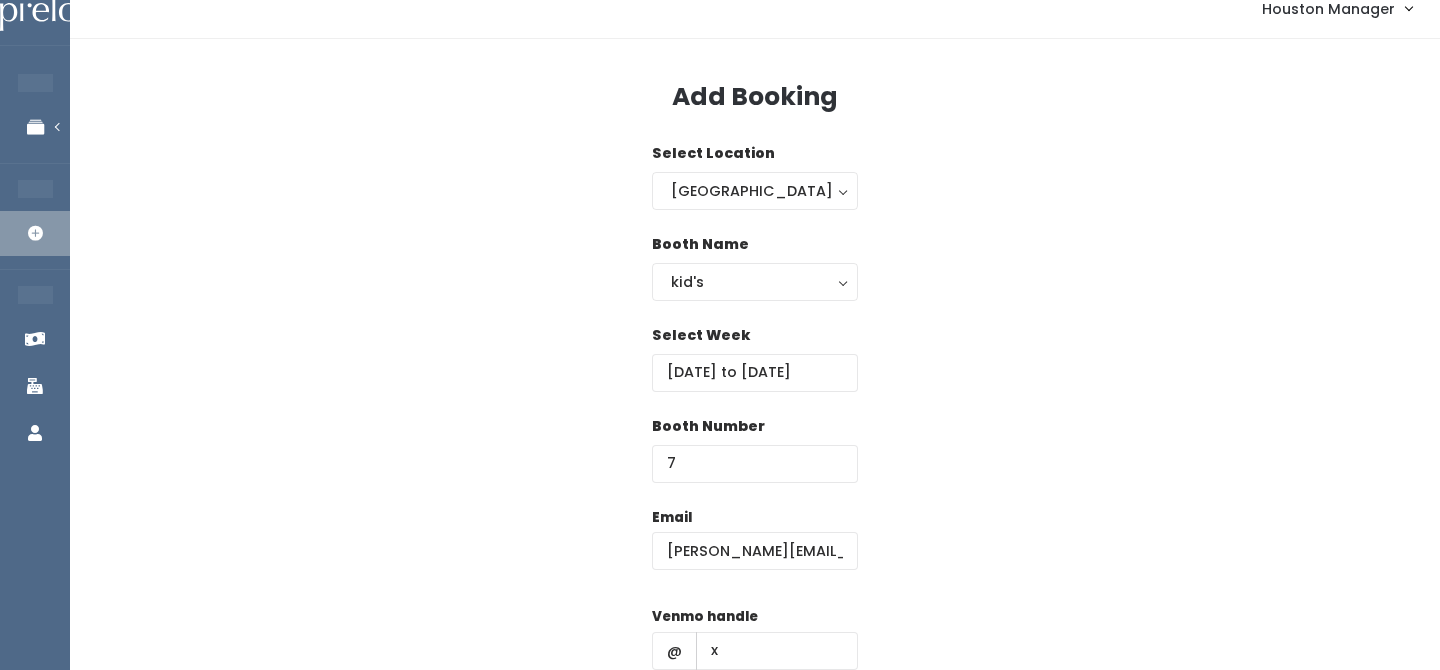 scroll, scrollTop: 287, scrollLeft: 0, axis: vertical 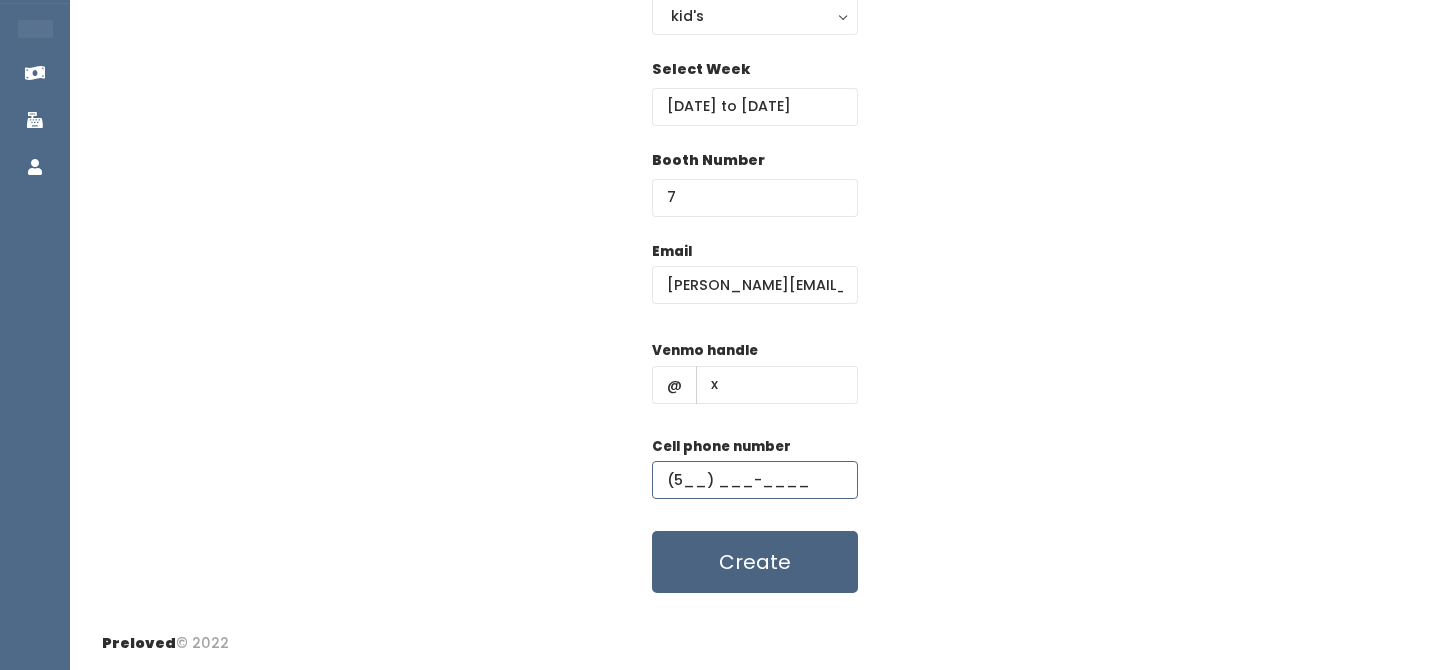 type on "(5__) ___-____" 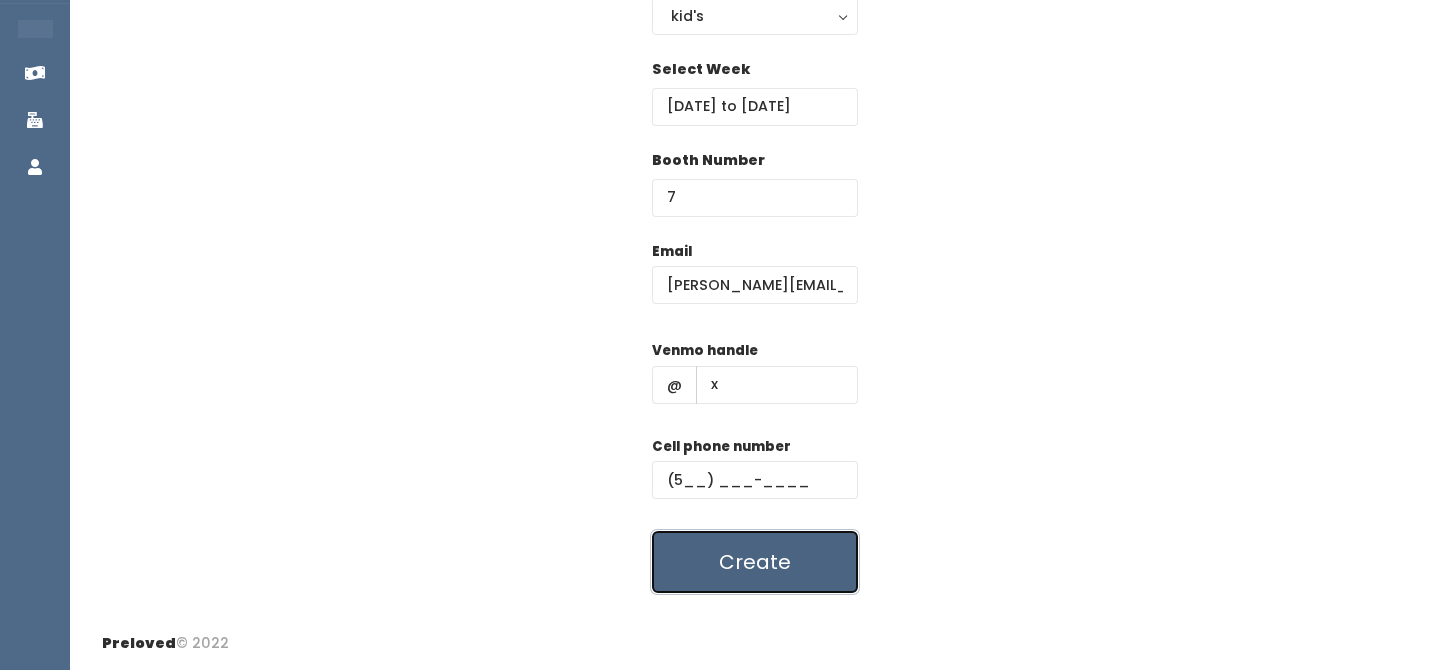 click on "Create" at bounding box center (755, 562) 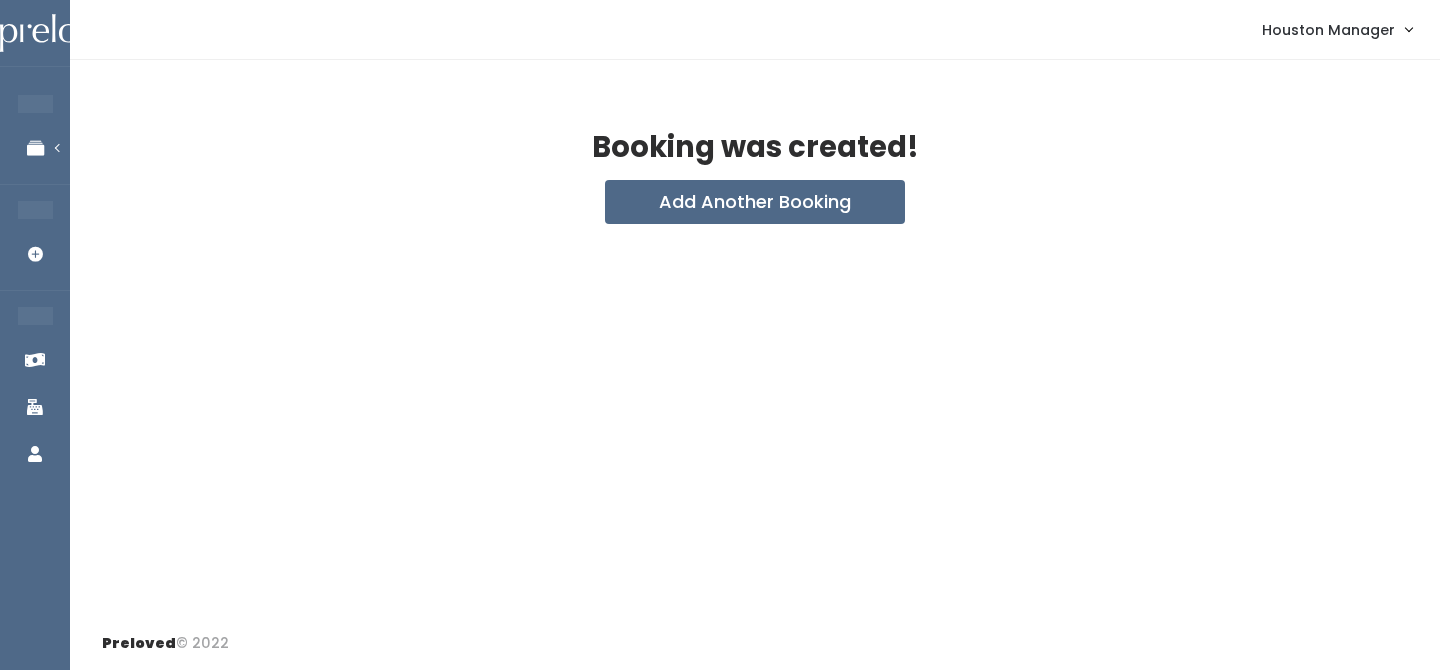 scroll, scrollTop: 0, scrollLeft: 0, axis: both 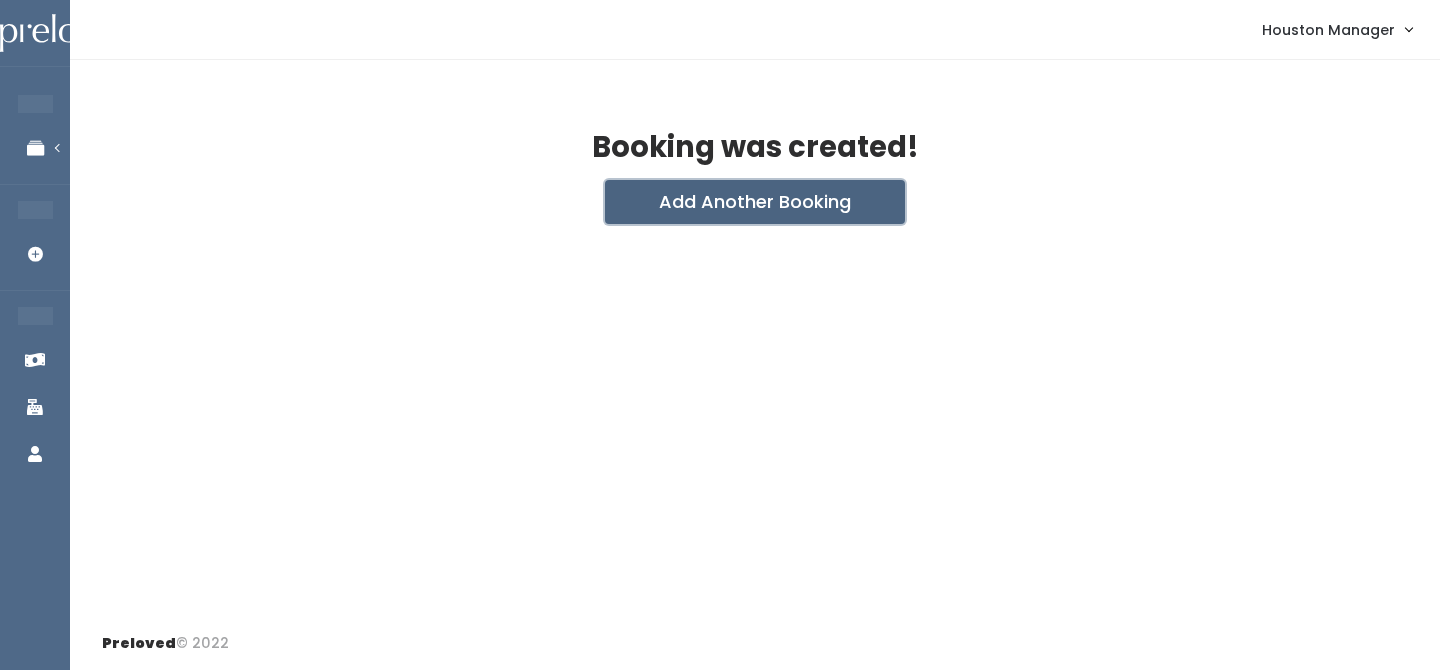 click on "Add Another Booking" at bounding box center (755, 202) 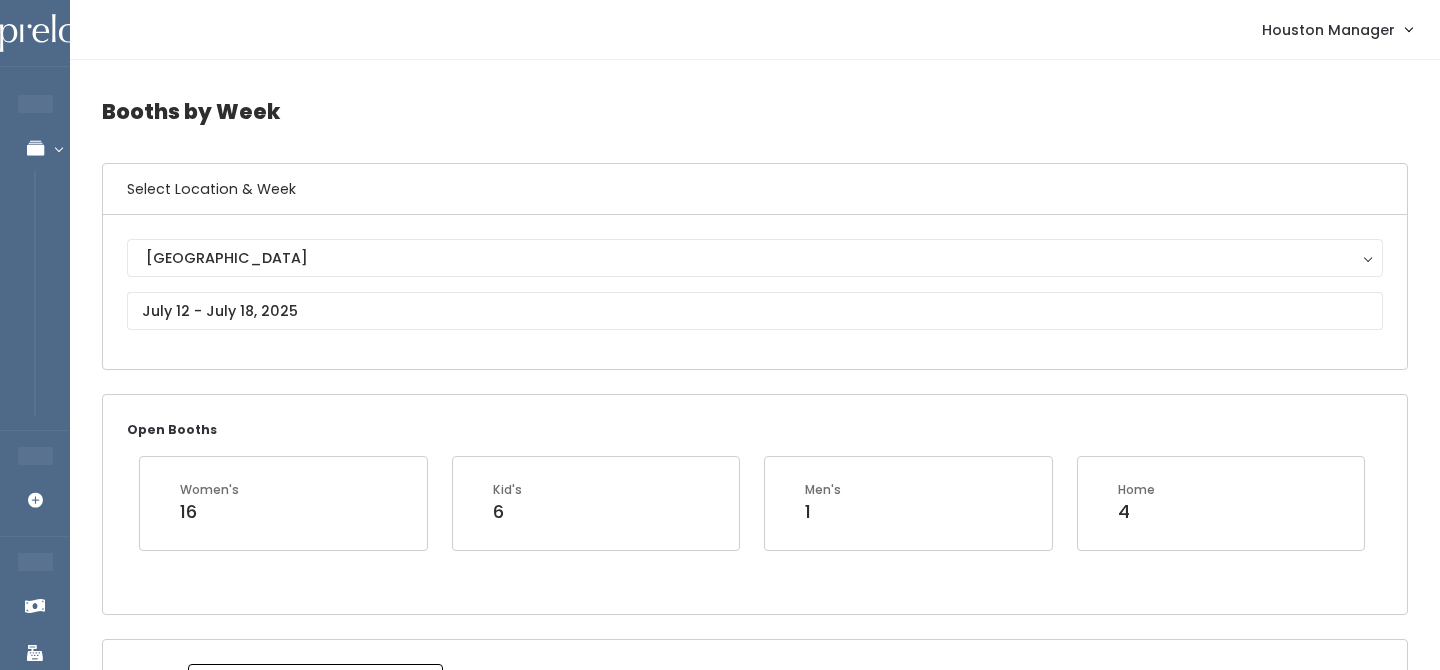 scroll, scrollTop: 1659, scrollLeft: 0, axis: vertical 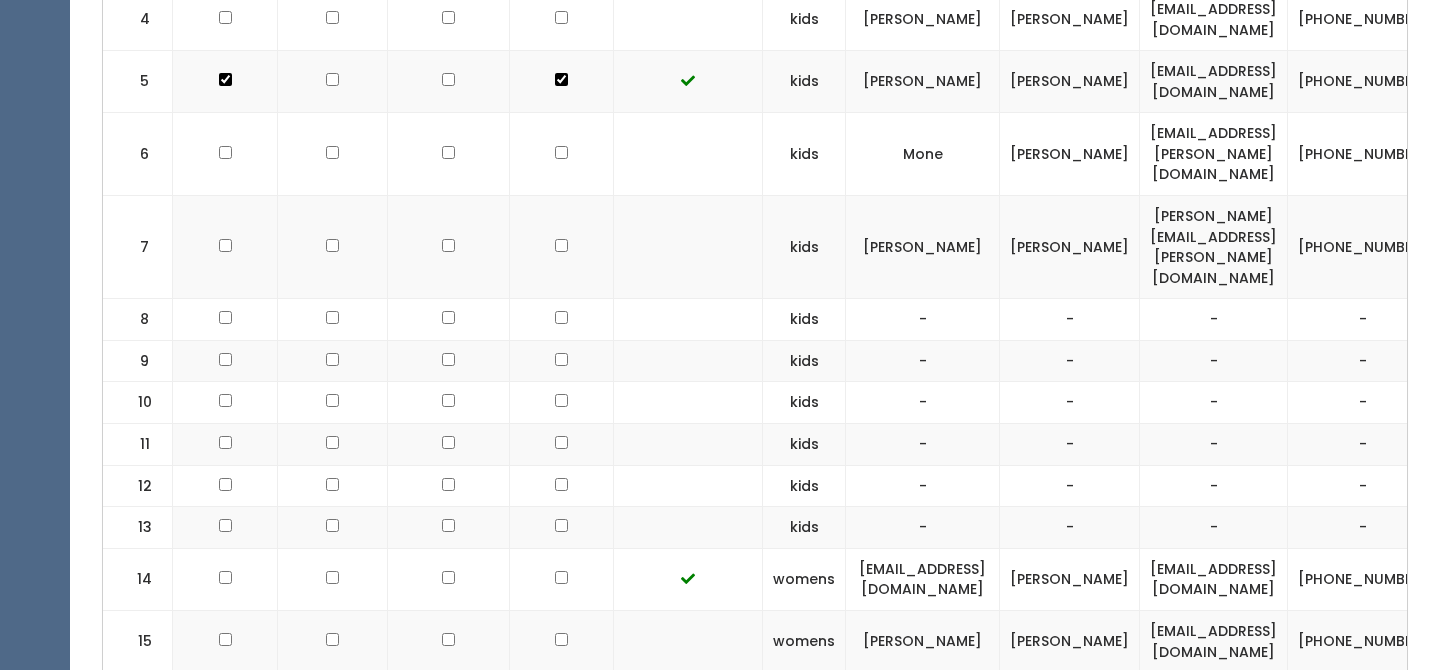 click at bounding box center (225, -169) 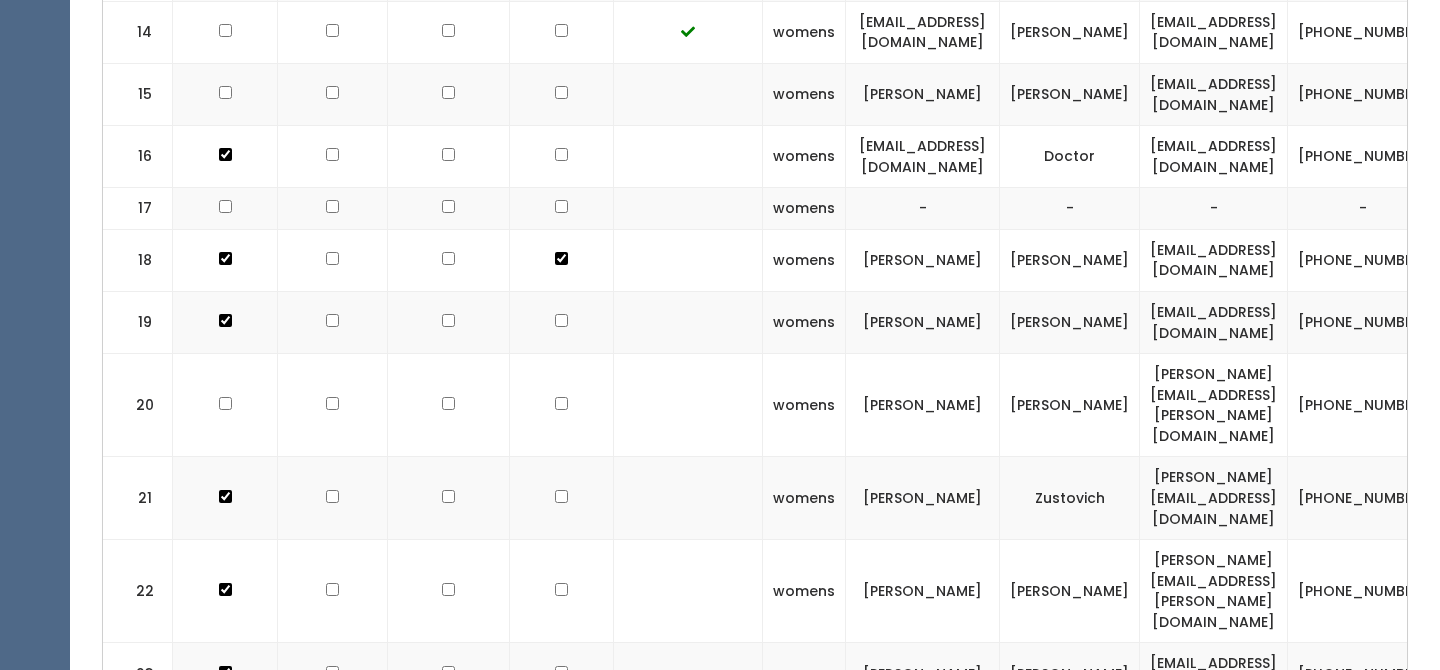 scroll, scrollTop: 1571, scrollLeft: 0, axis: vertical 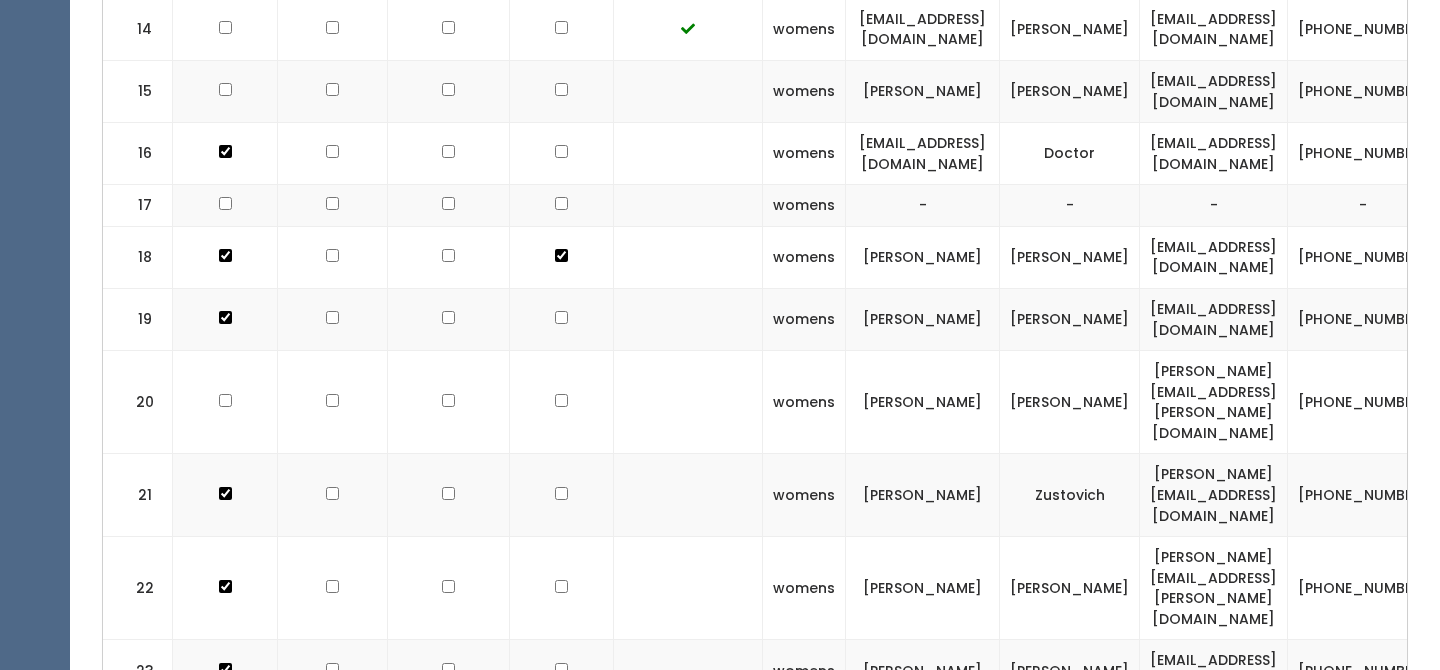 click at bounding box center [225, -657] 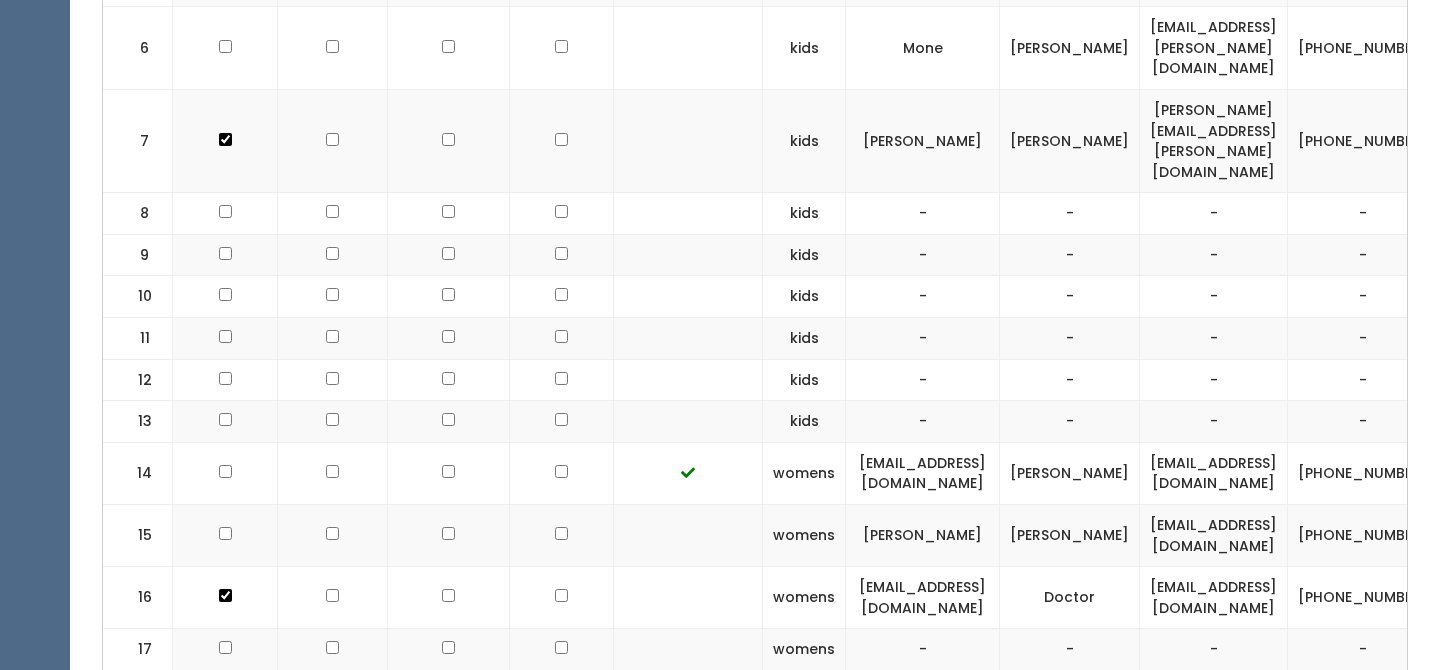 scroll, scrollTop: 0, scrollLeft: 0, axis: both 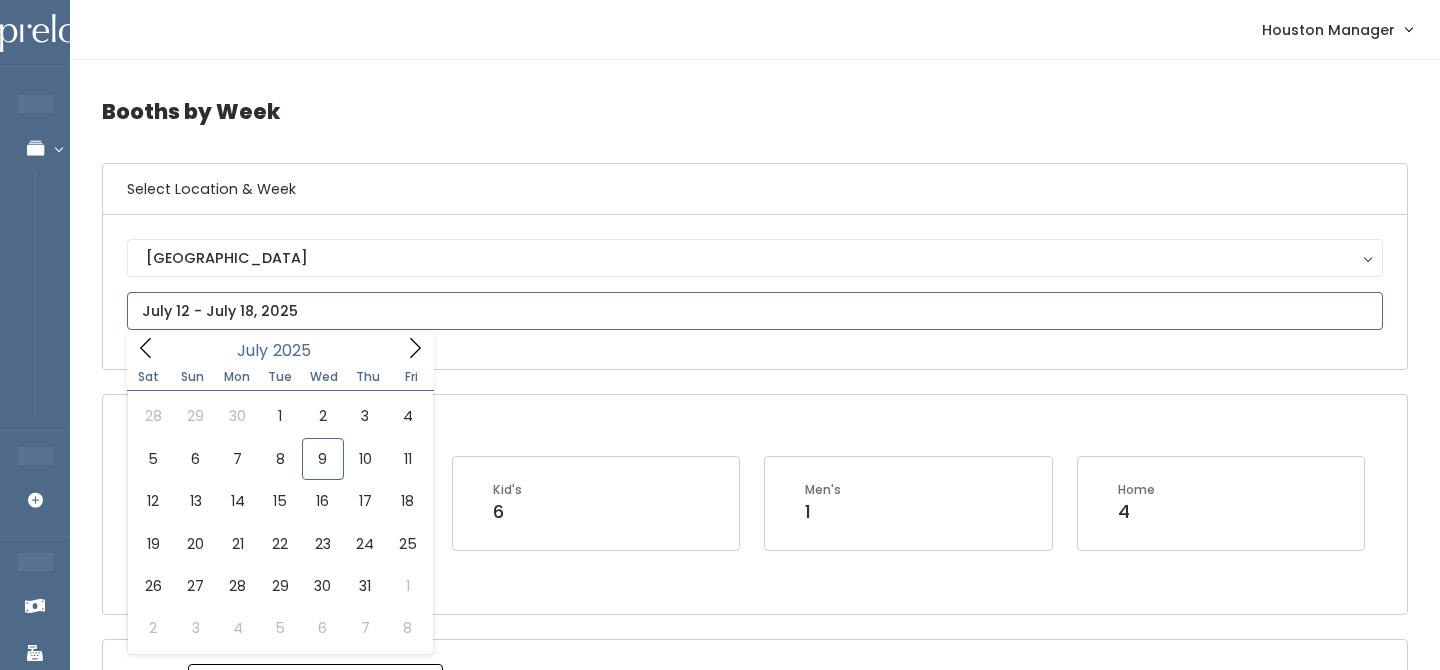 click at bounding box center [755, 311] 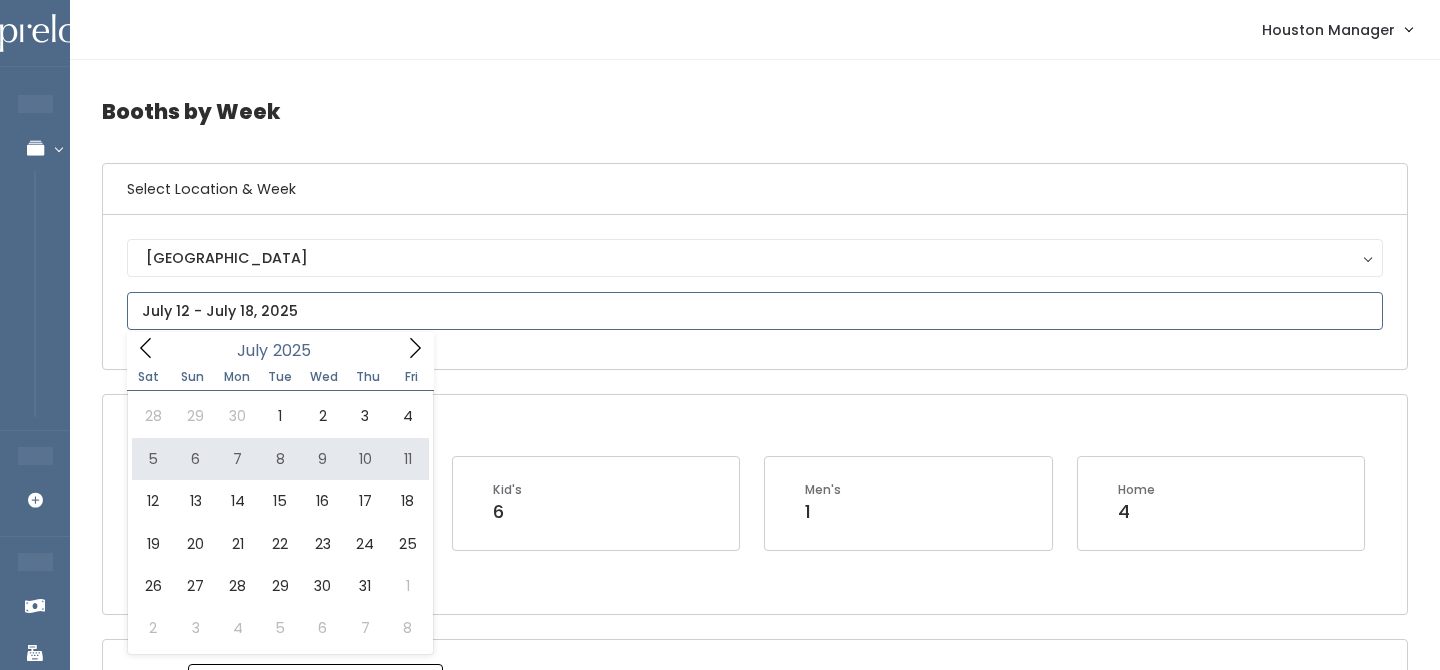 type on "July 5 to July 11" 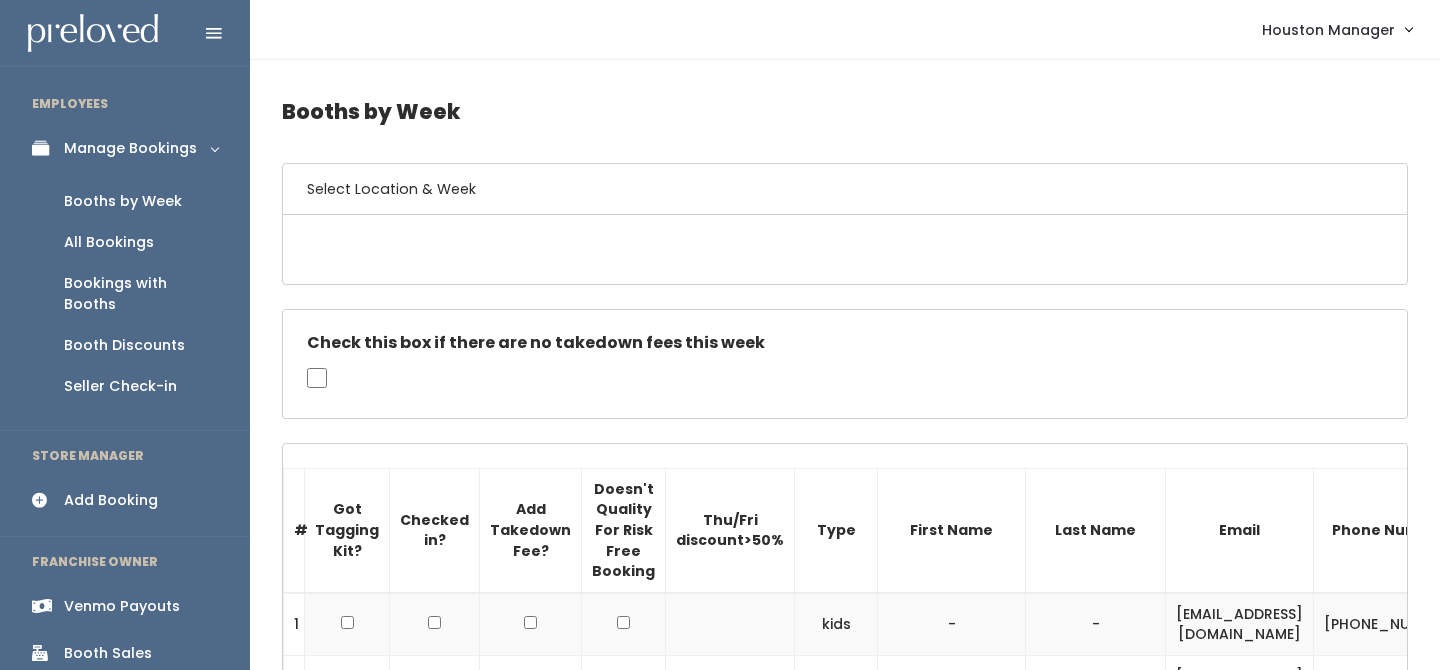 scroll, scrollTop: 0, scrollLeft: 0, axis: both 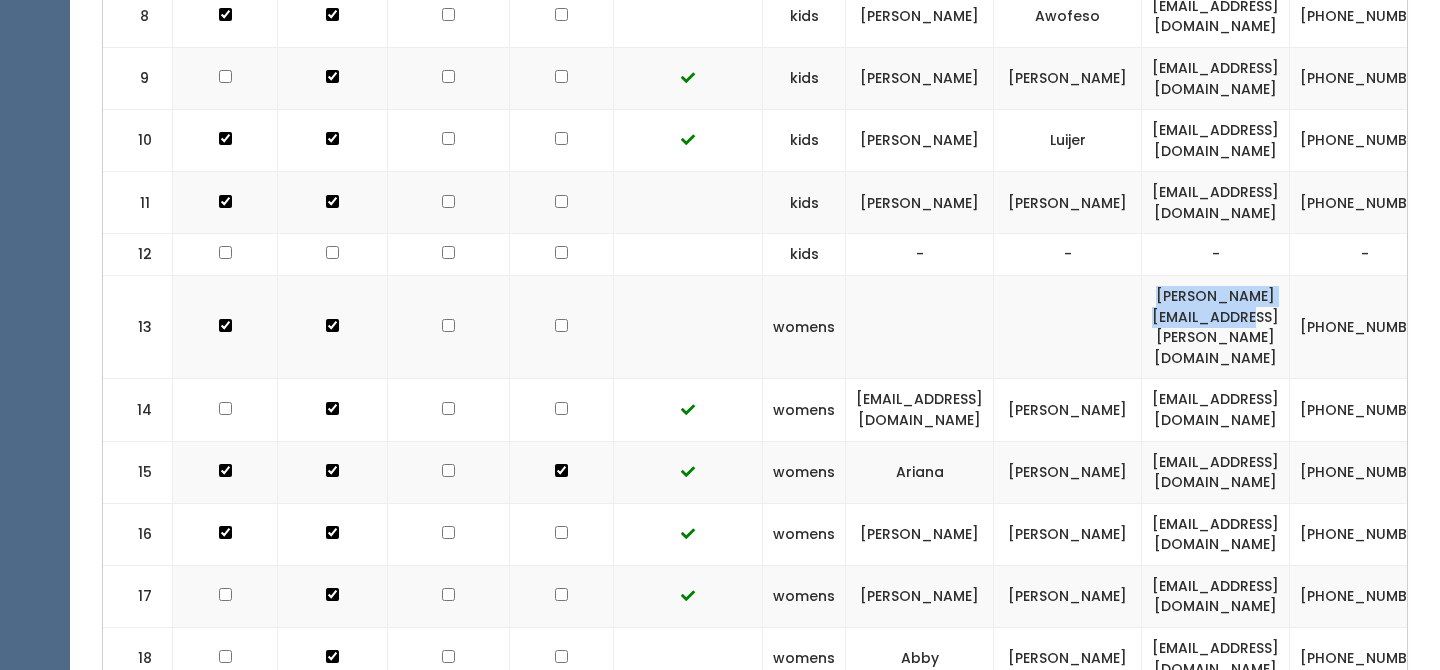 drag, startPoint x: 1161, startPoint y: 305, endPoint x: 1348, endPoint y: 304, distance: 187.00267 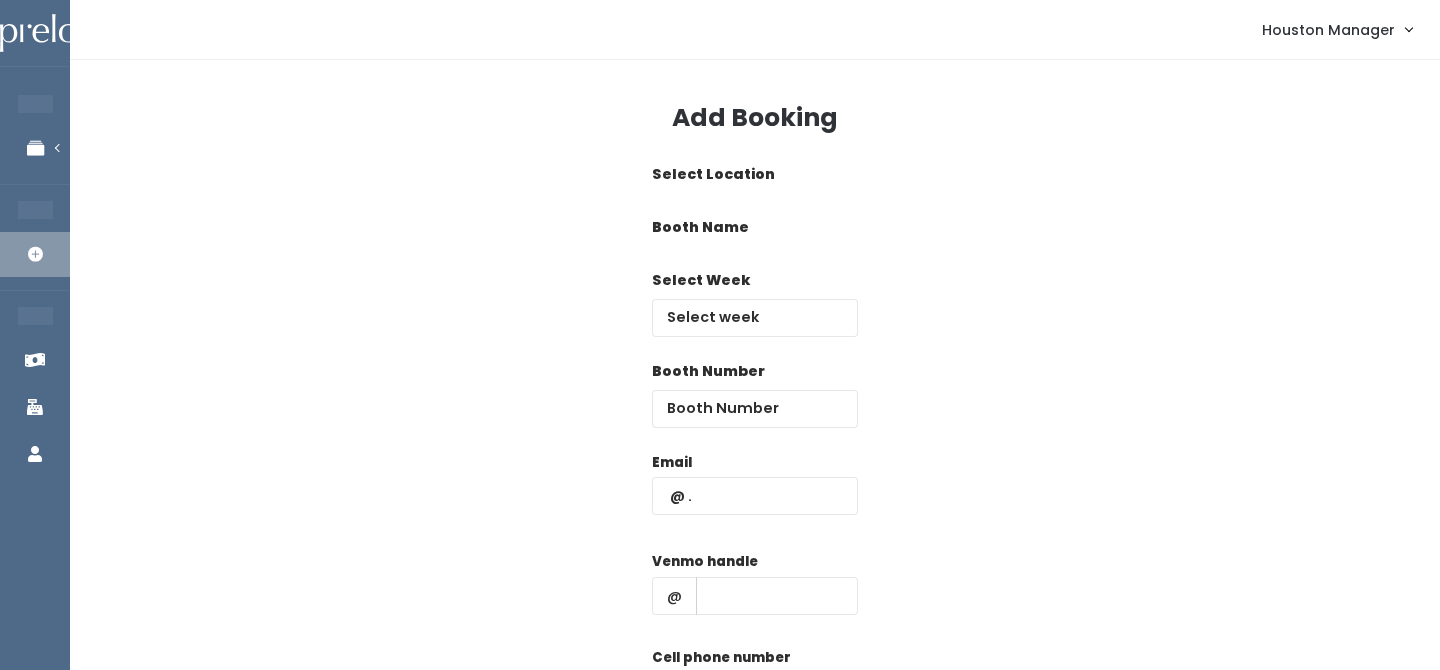 scroll, scrollTop: 0, scrollLeft: 0, axis: both 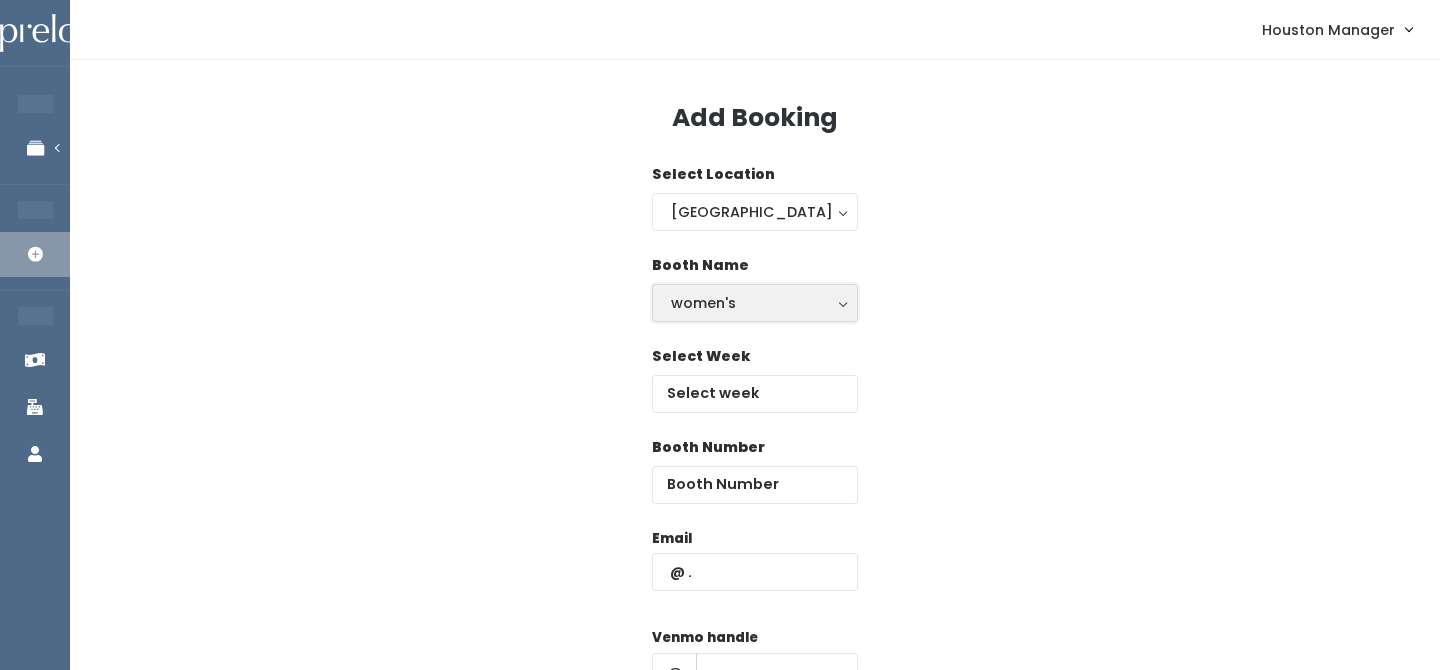 click on "women's" at bounding box center [755, 303] 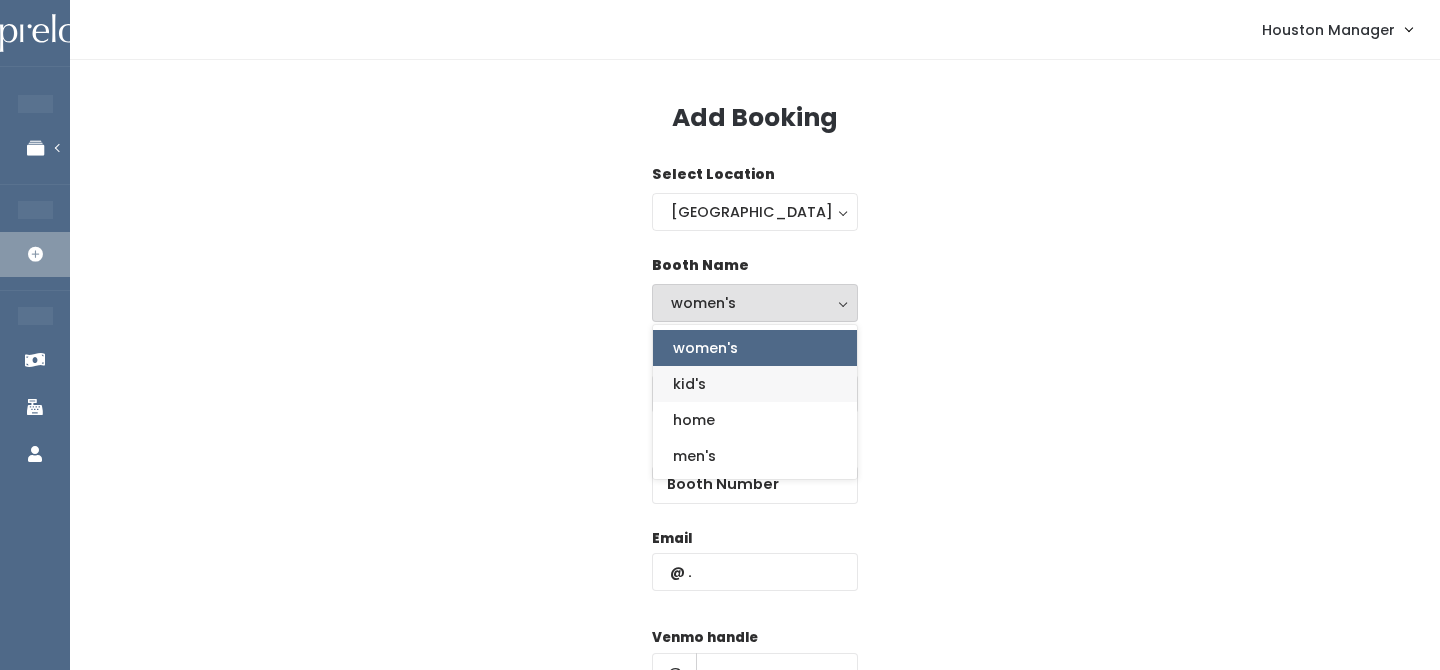 click on "kid's" at bounding box center (755, 384) 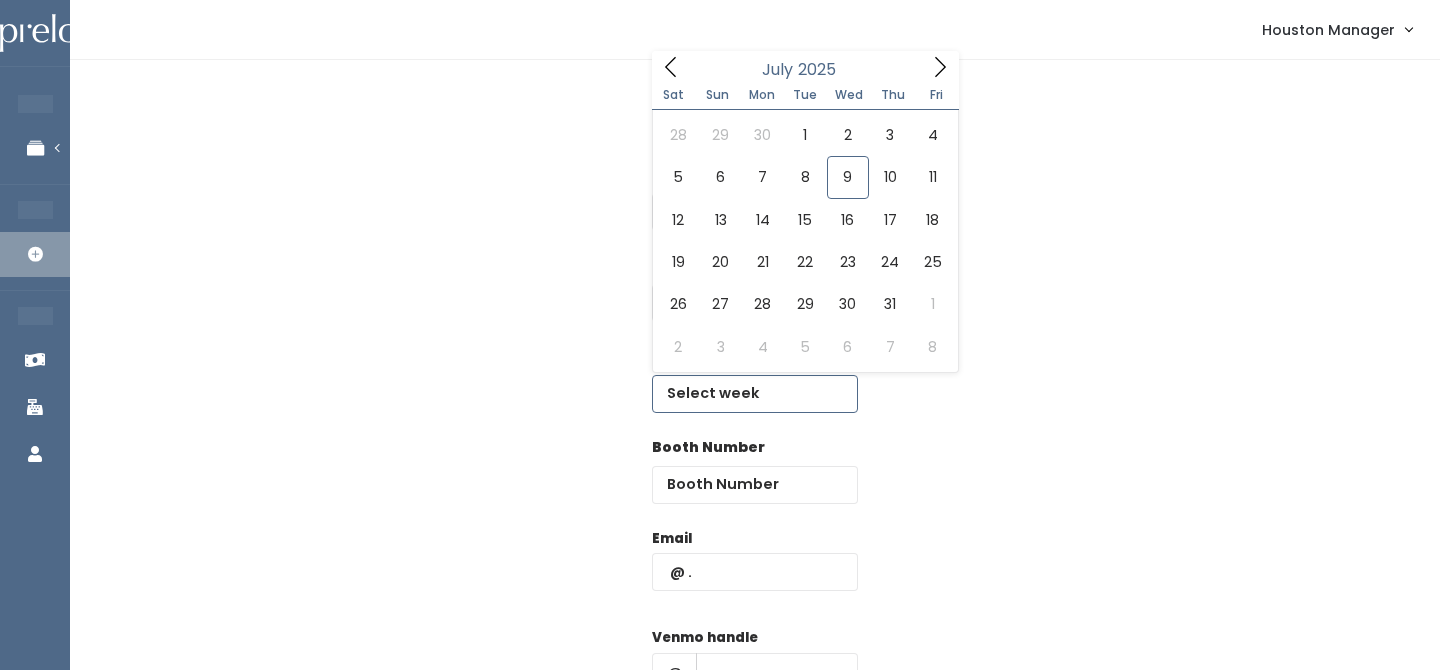click at bounding box center (755, 394) 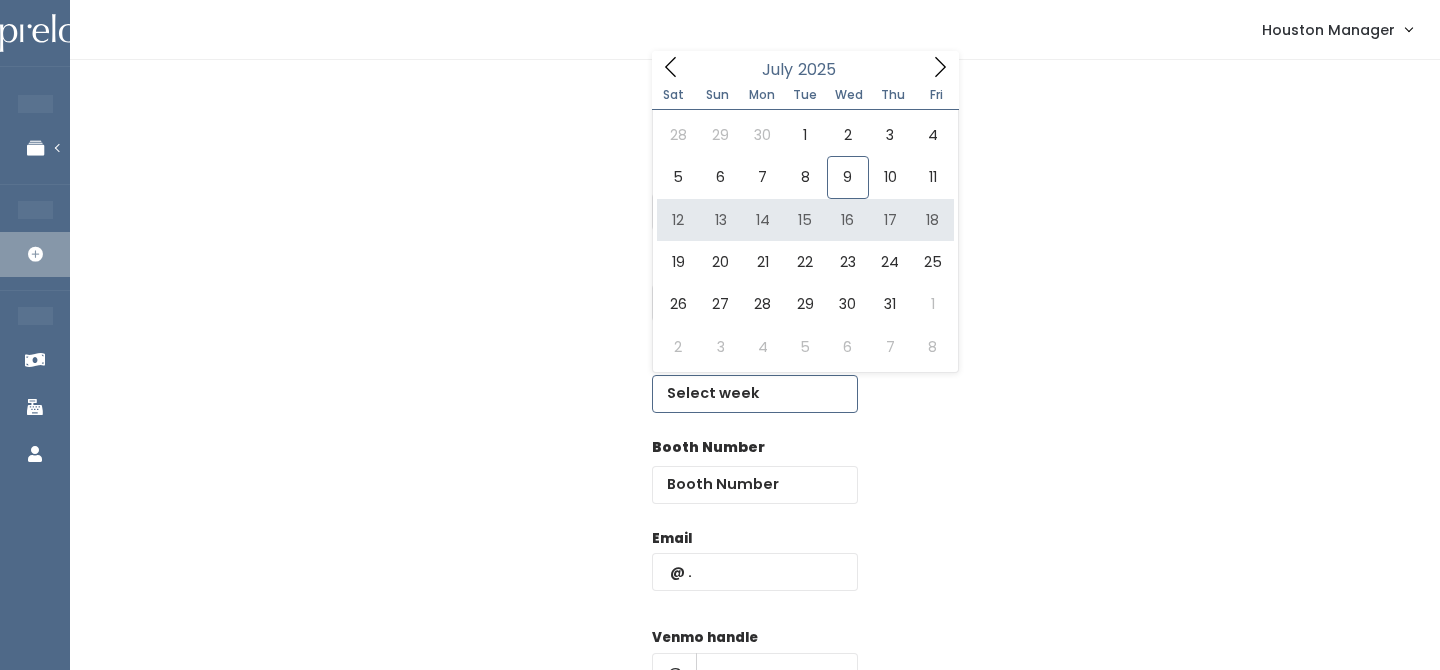type on "July 12 to July 18" 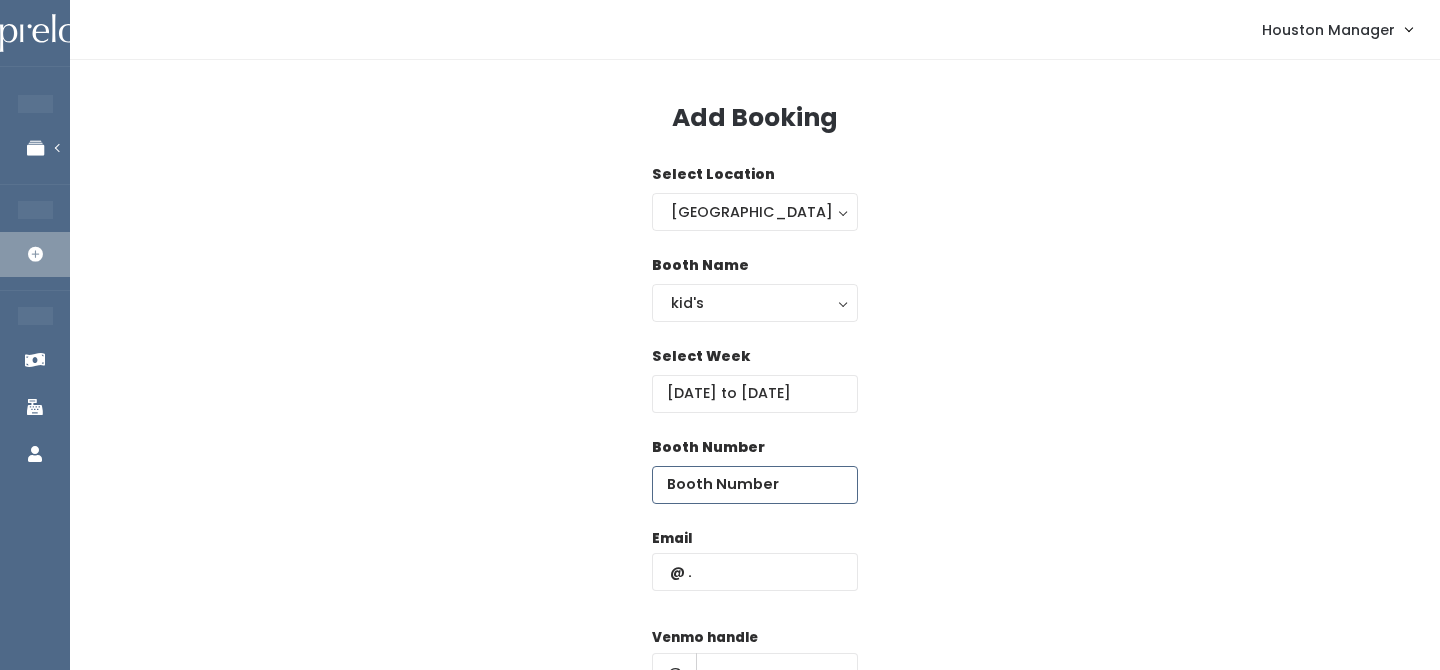 click at bounding box center (755, 485) 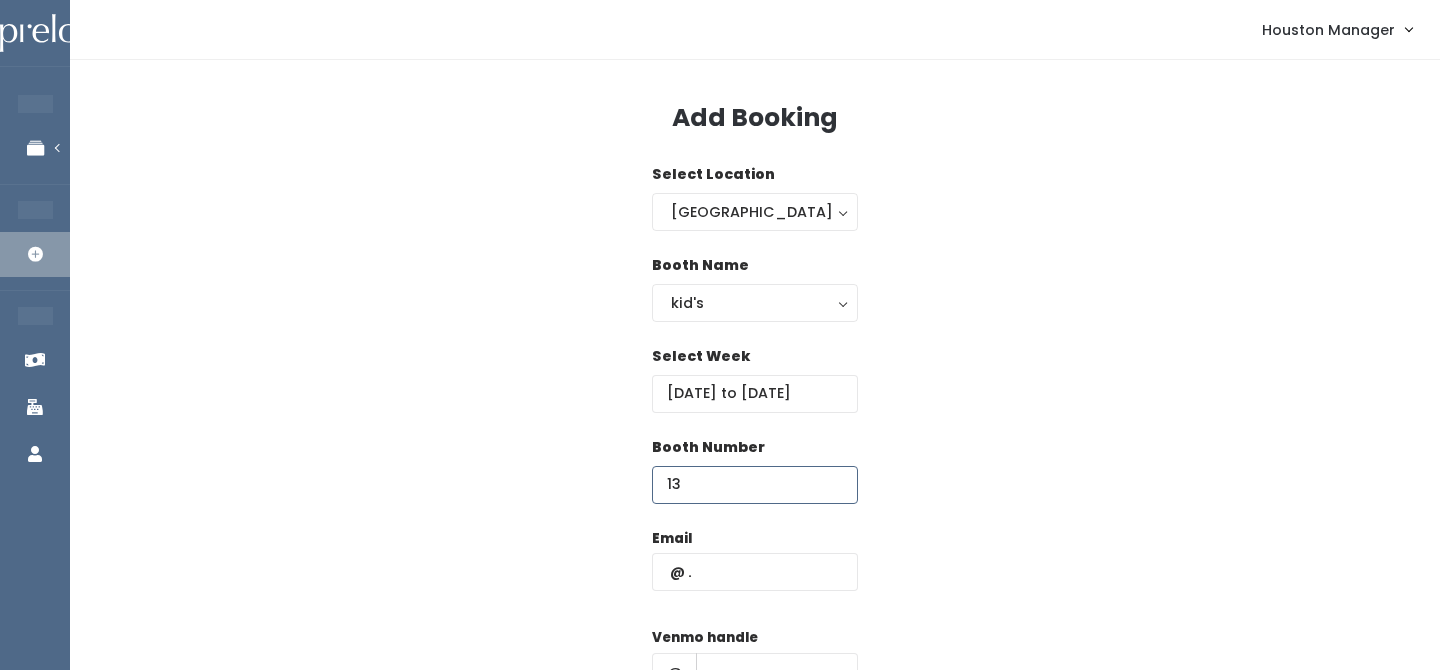 type on "13" 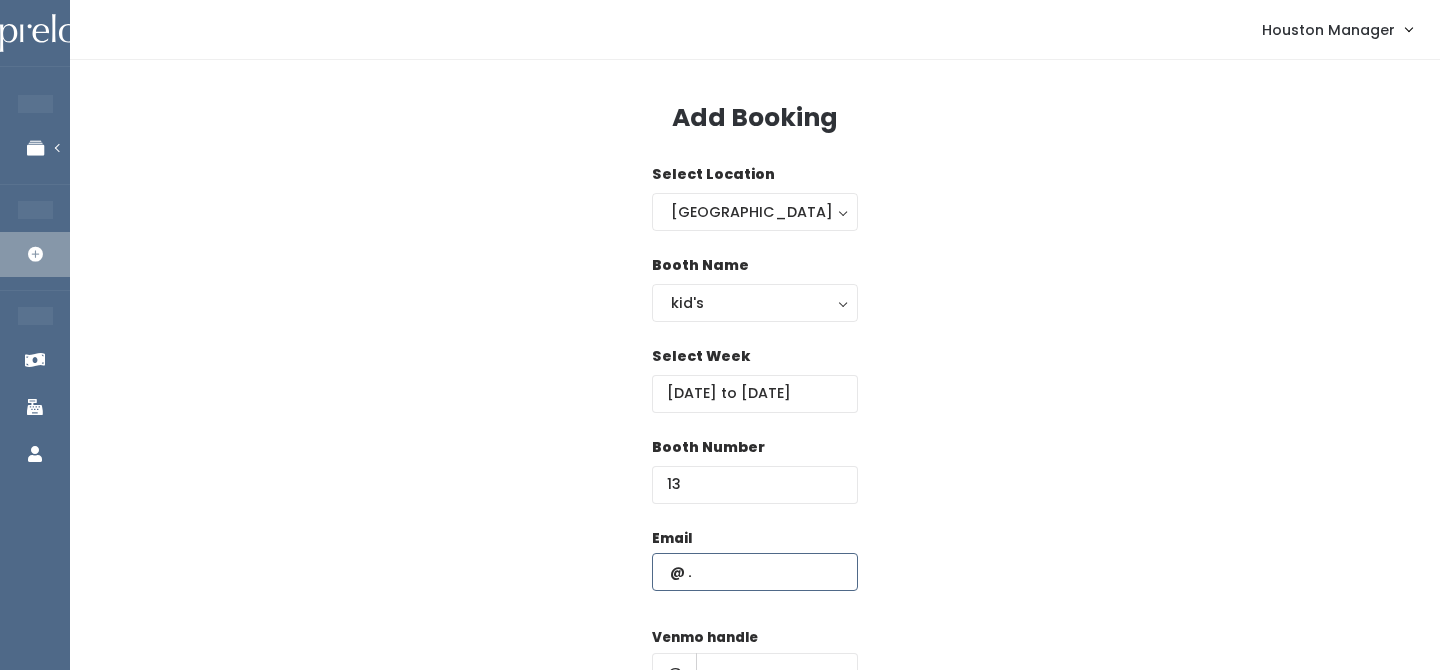 paste on "[PERSON_NAME][EMAIL_ADDRESS][PERSON_NAME][DOMAIN_NAME]" 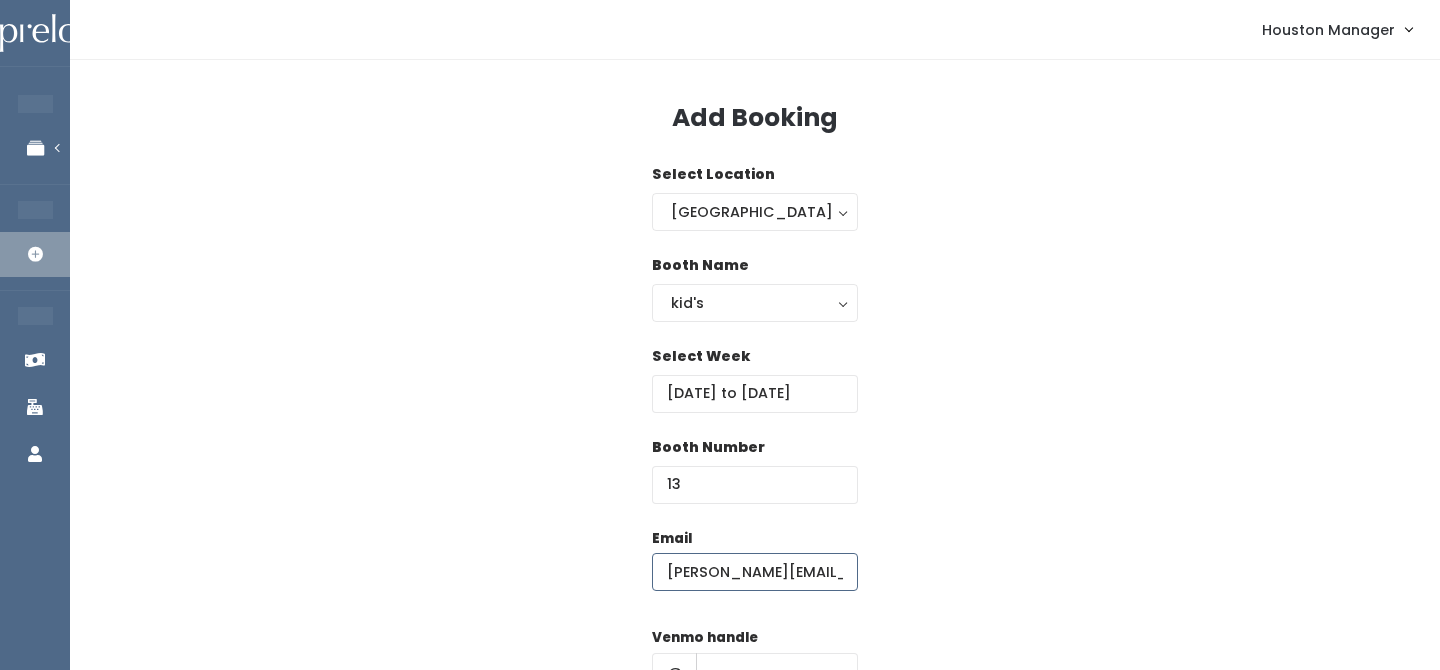 scroll, scrollTop: 0, scrollLeft: 11, axis: horizontal 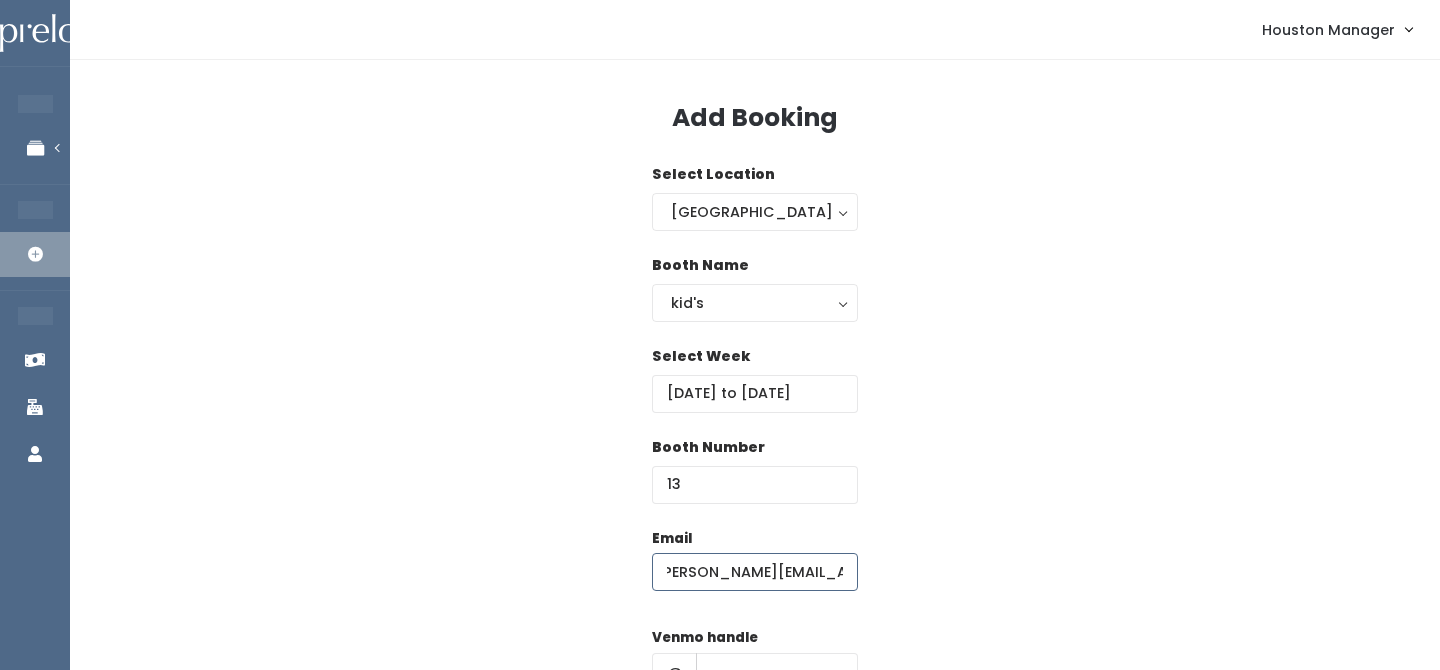 type on "[PERSON_NAME][EMAIL_ADDRESS][PERSON_NAME][DOMAIN_NAME]" 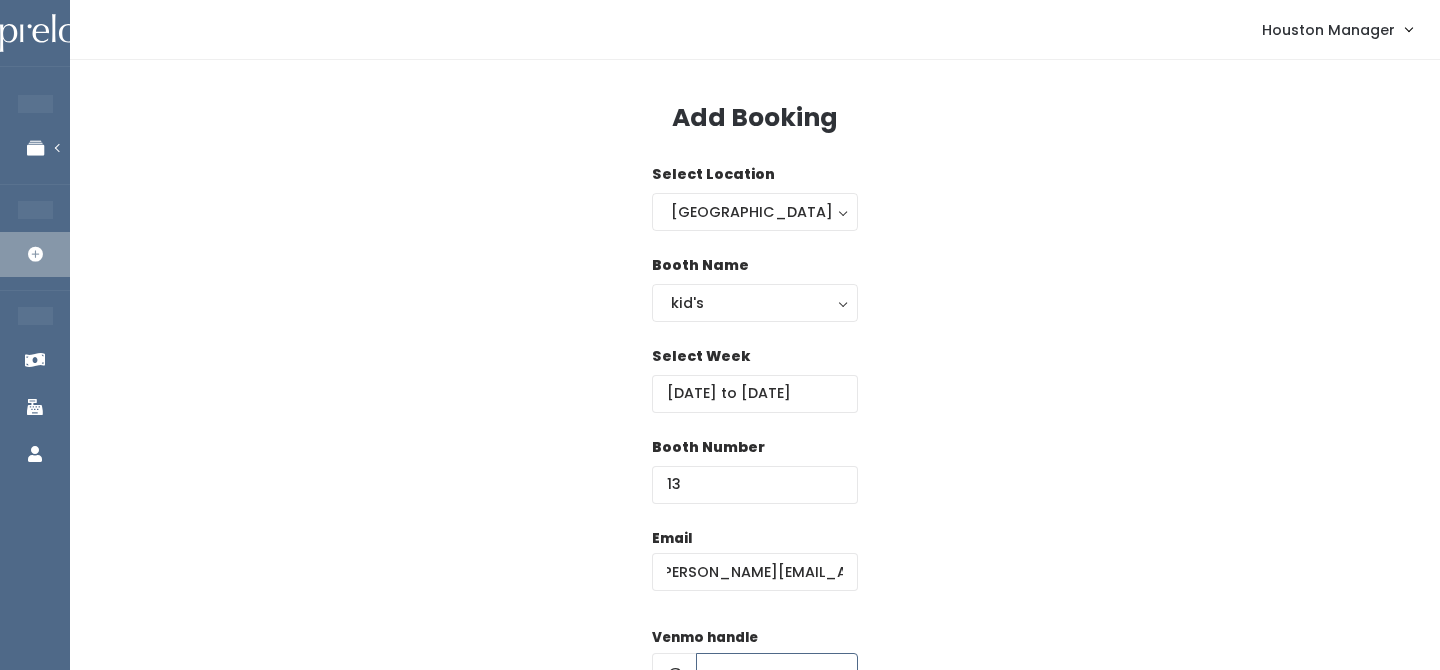 scroll, scrollTop: 0, scrollLeft: 0, axis: both 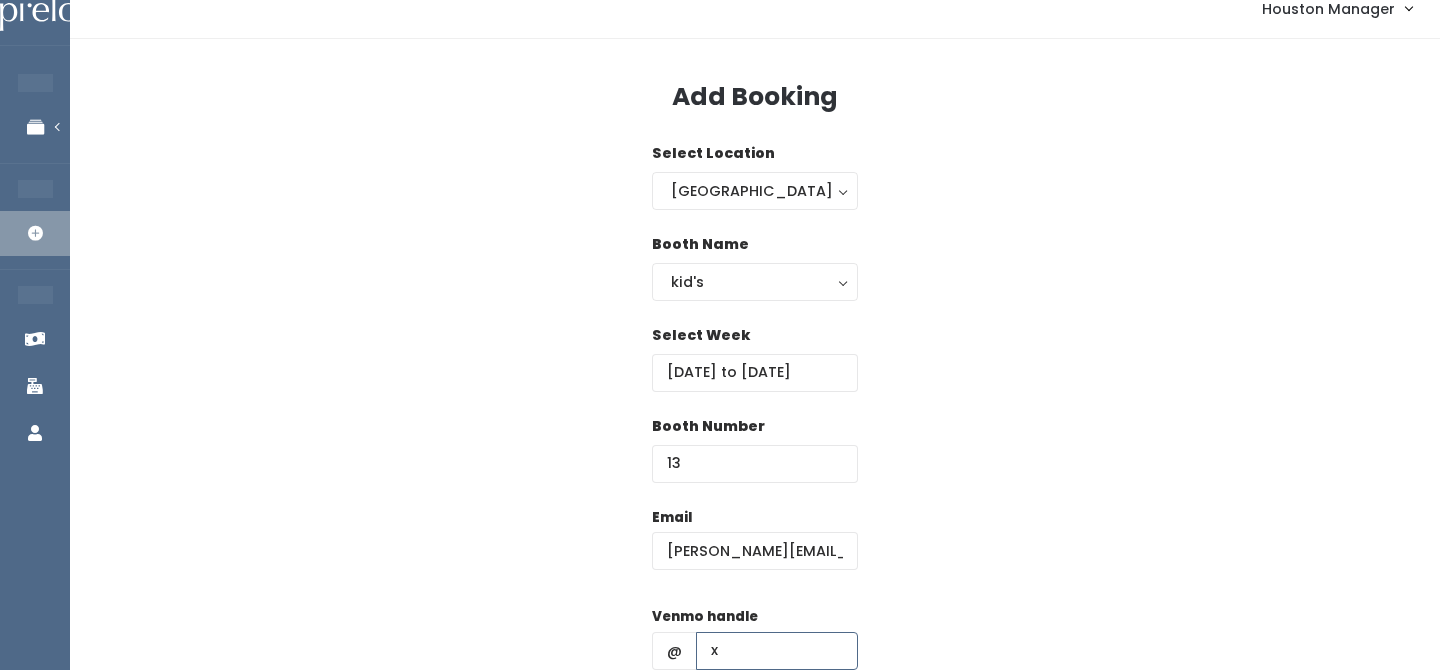 type on "x" 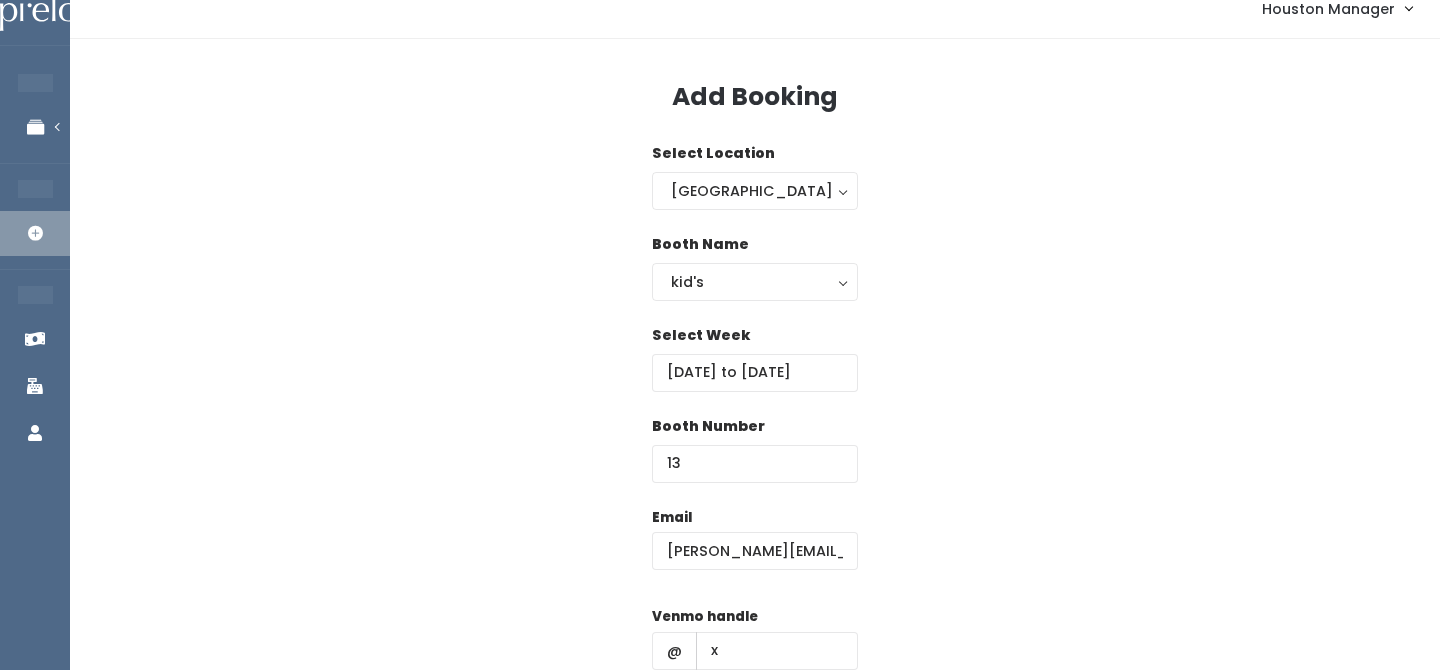 scroll, scrollTop: 287, scrollLeft: 0, axis: vertical 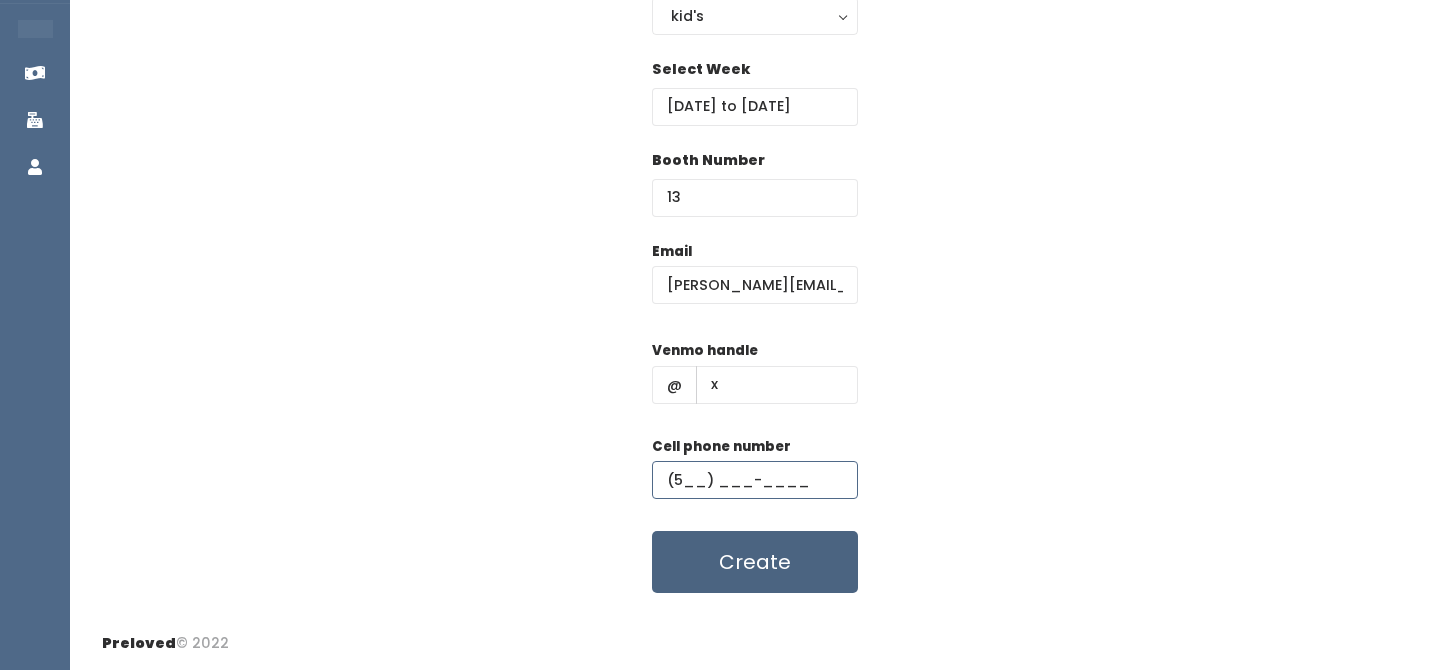 type on "(5__) ___-____" 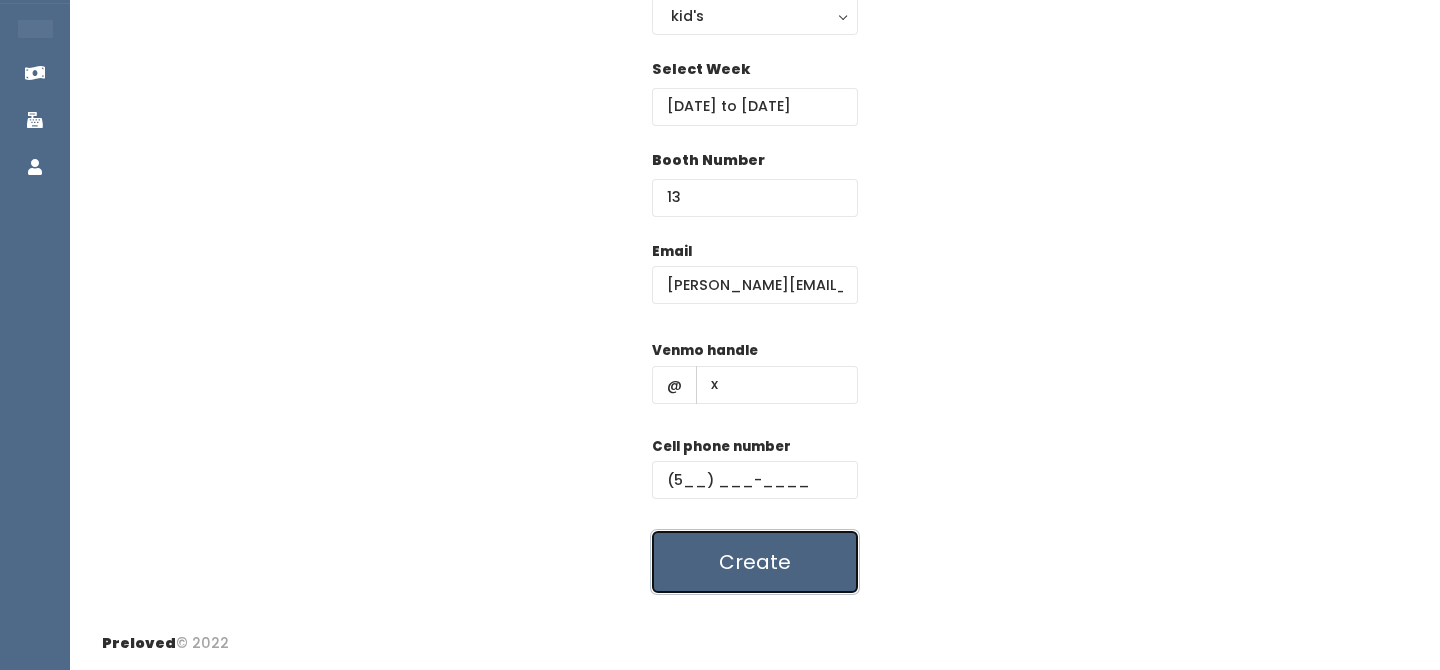 click on "Create" at bounding box center [755, 562] 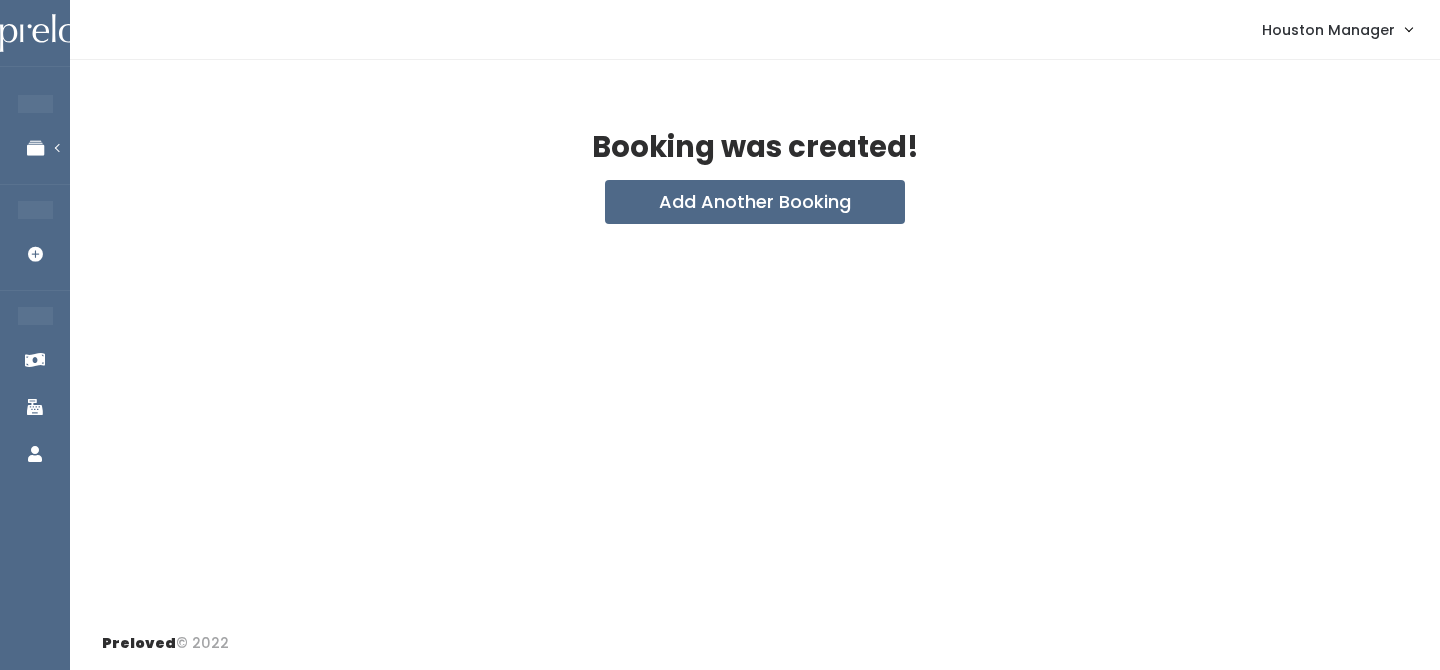 scroll, scrollTop: 0, scrollLeft: 0, axis: both 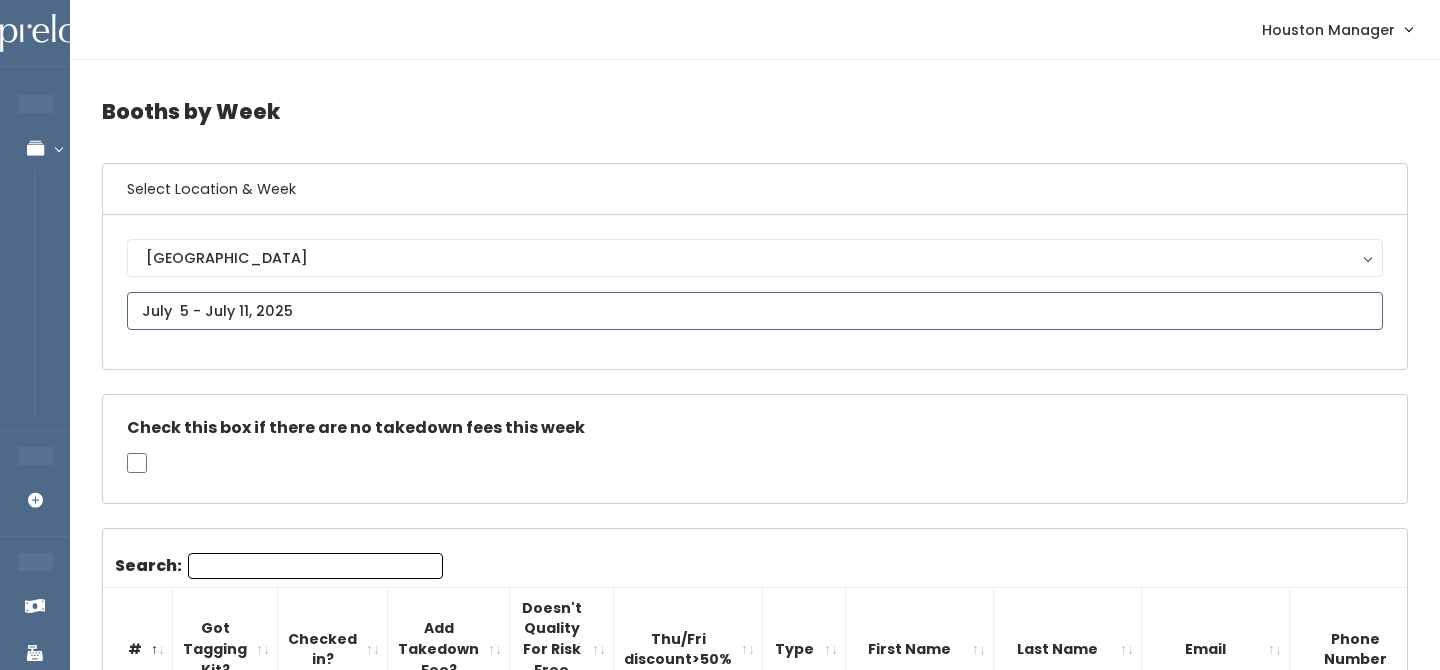 click at bounding box center (755, 311) 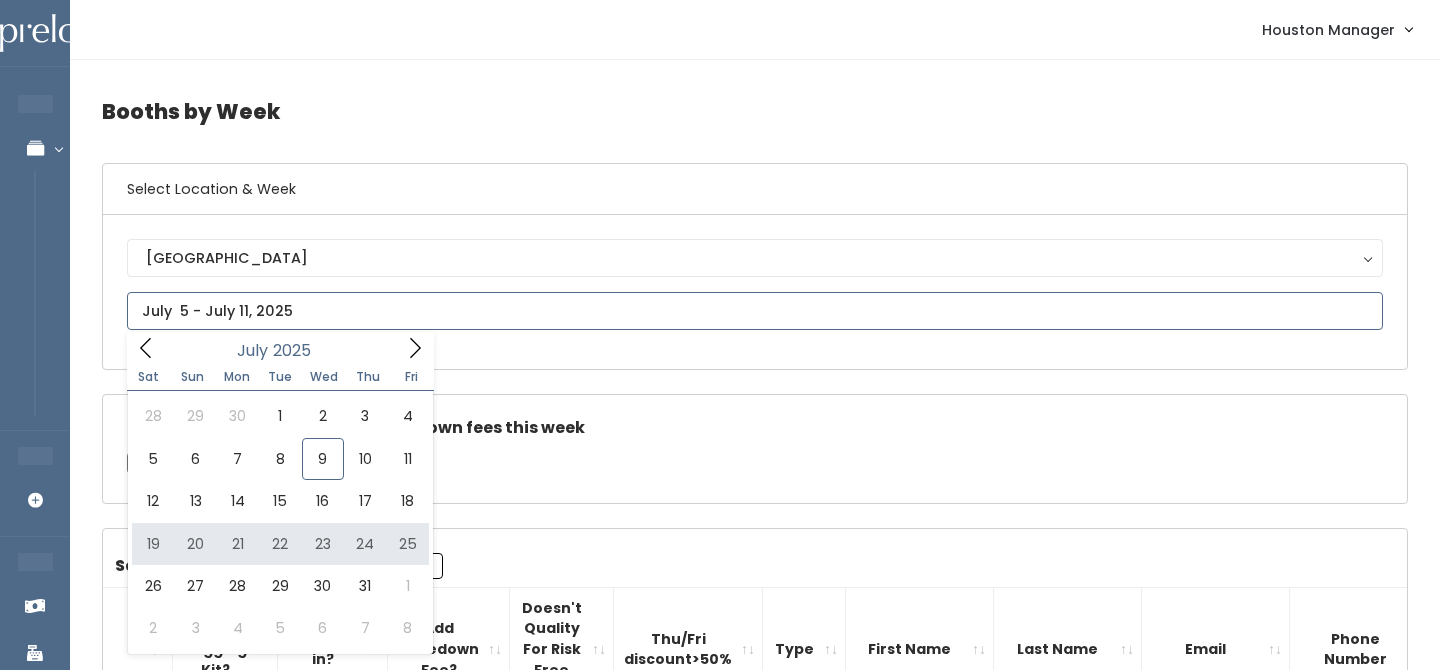 type on "[DATE] to [DATE]" 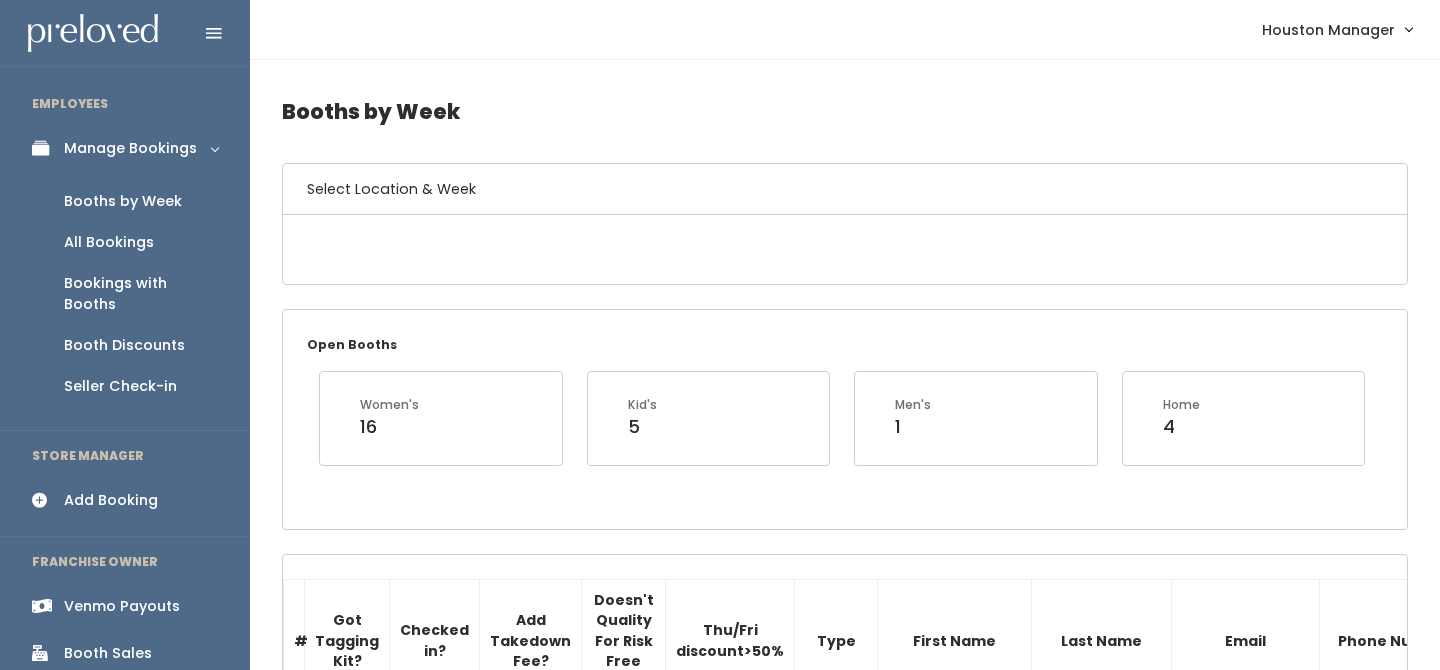 scroll, scrollTop: 510, scrollLeft: 0, axis: vertical 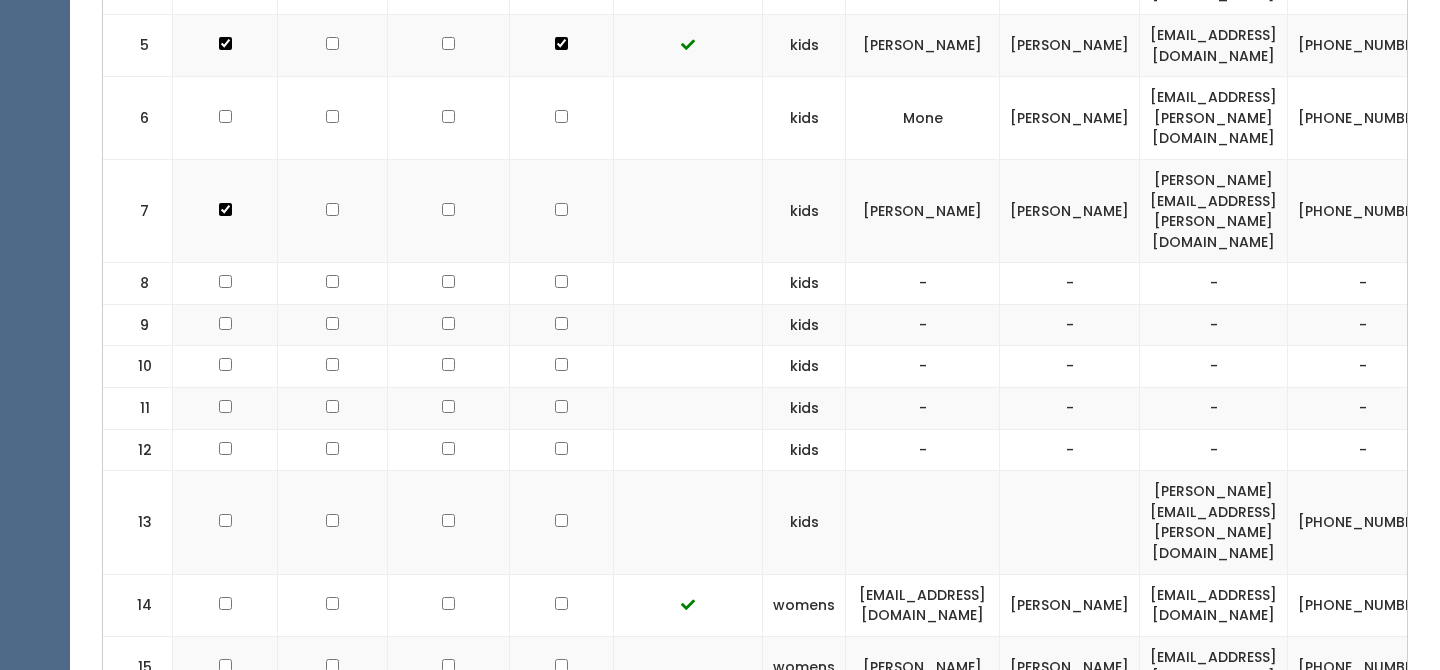 click at bounding box center [225, -205] 